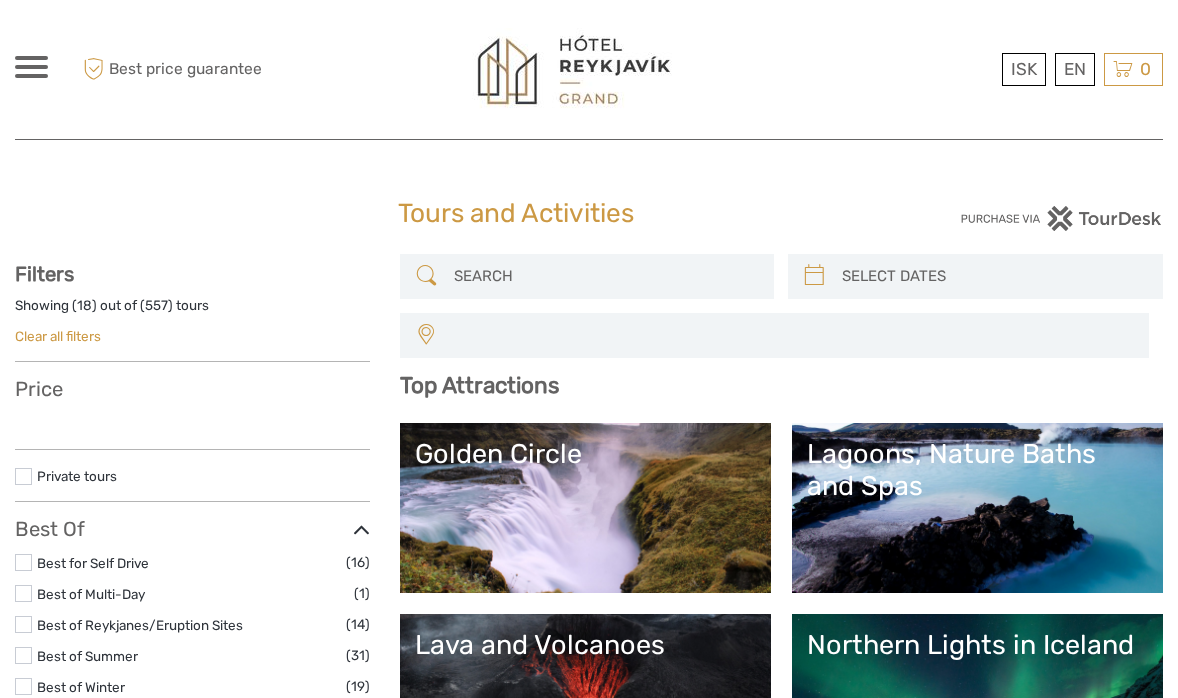 select 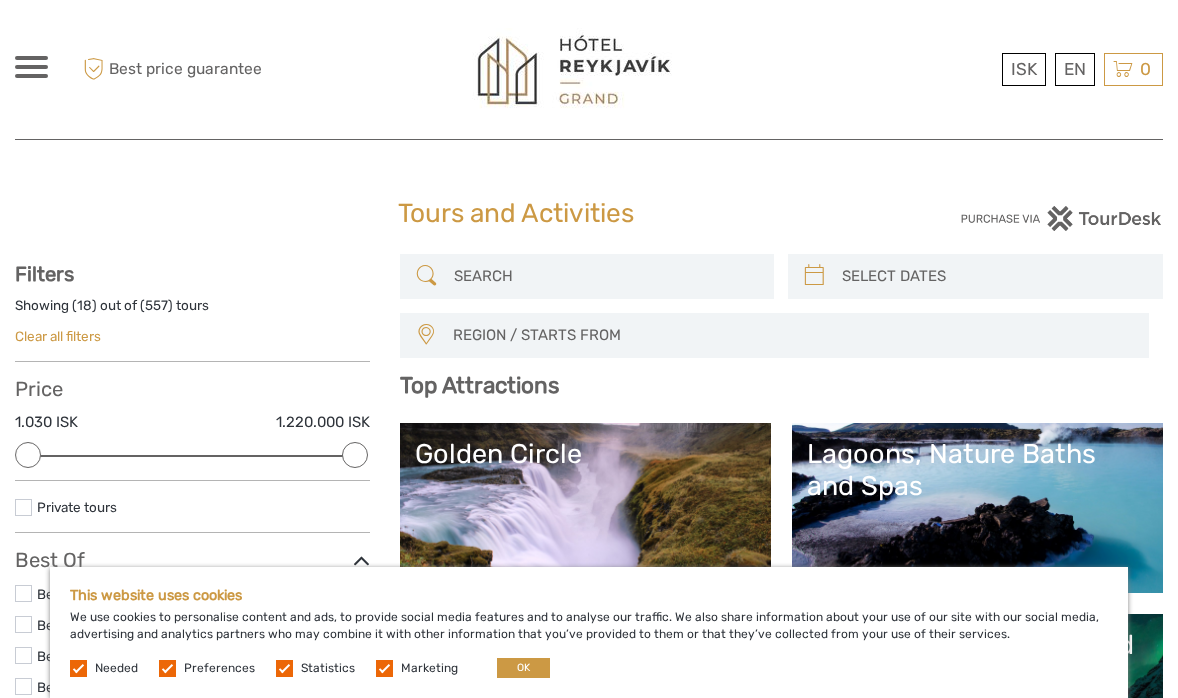 scroll, scrollTop: 24, scrollLeft: 0, axis: vertical 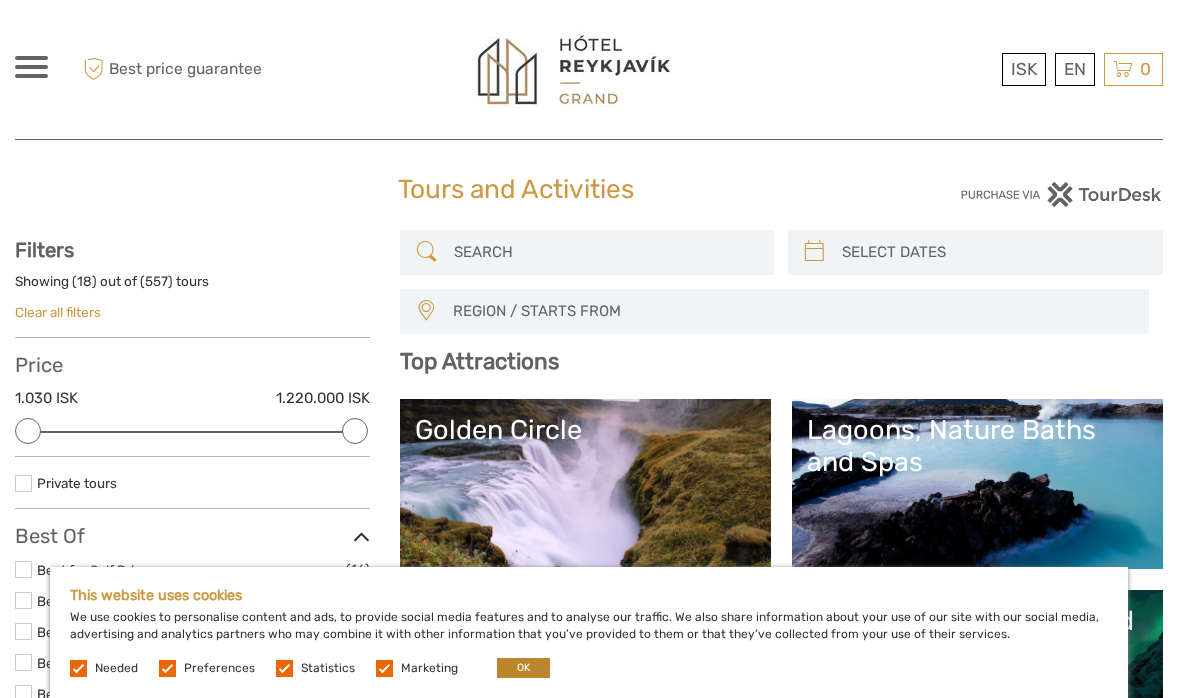 click on "OK" at bounding box center [523, 668] 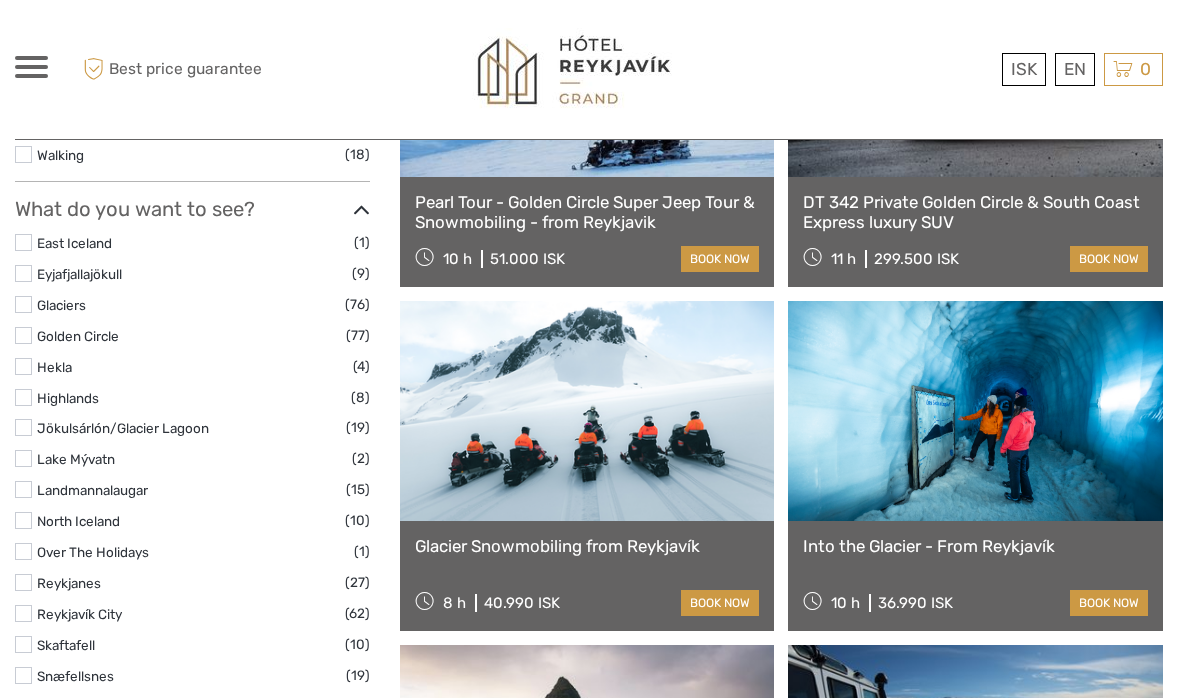 scroll, scrollTop: 958, scrollLeft: 0, axis: vertical 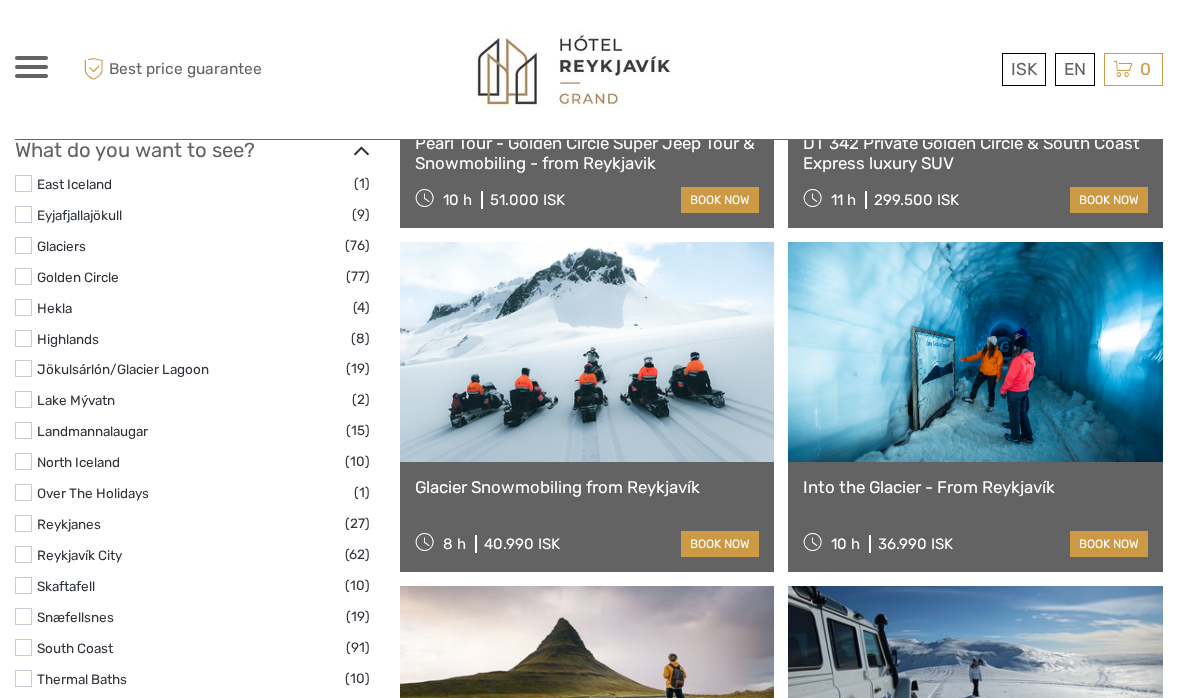 click at bounding box center (23, 616) 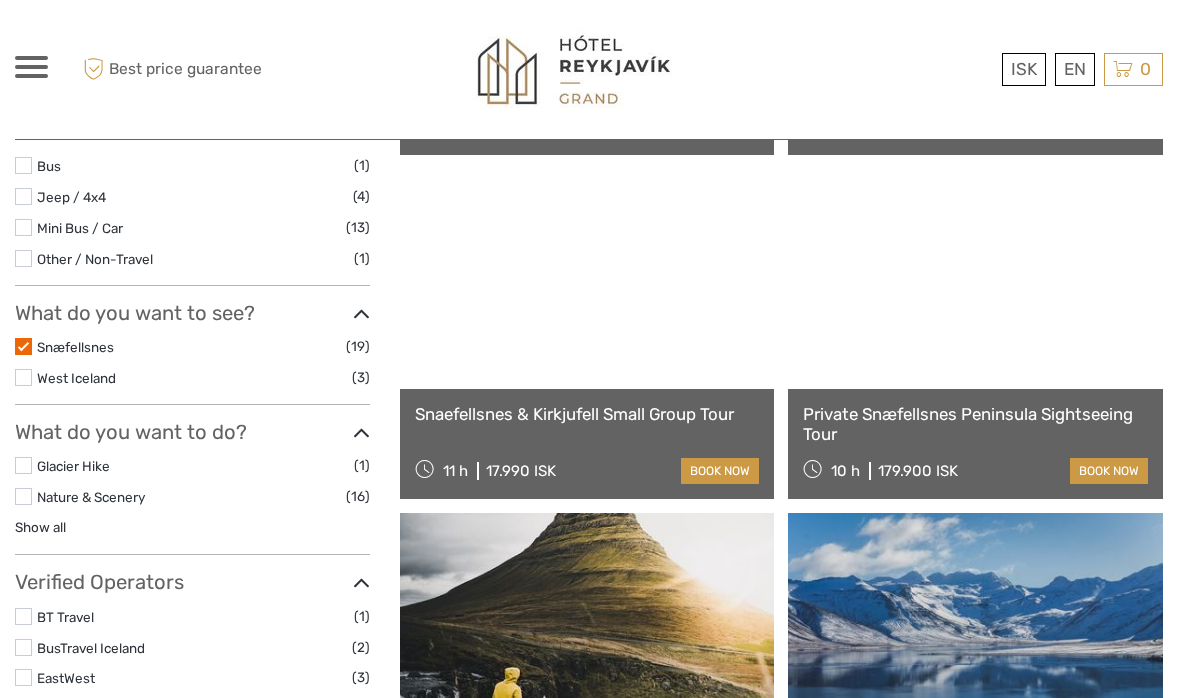 scroll, scrollTop: 543, scrollLeft: 0, axis: vertical 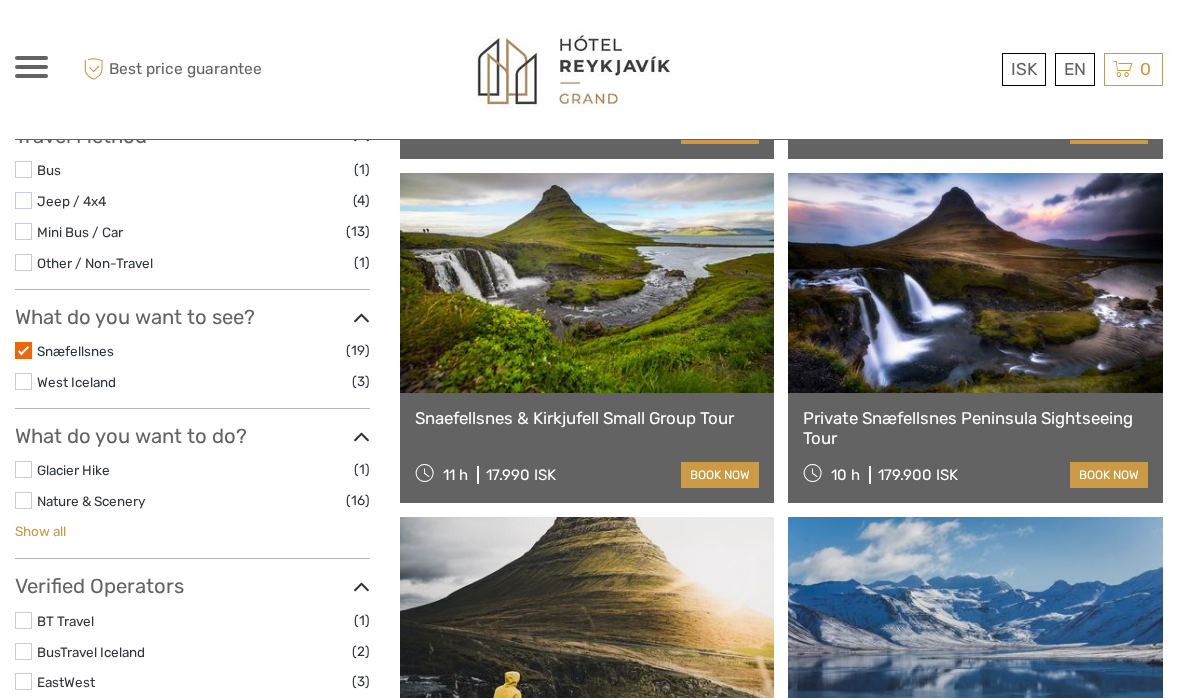 click on "Show all" at bounding box center (40, 531) 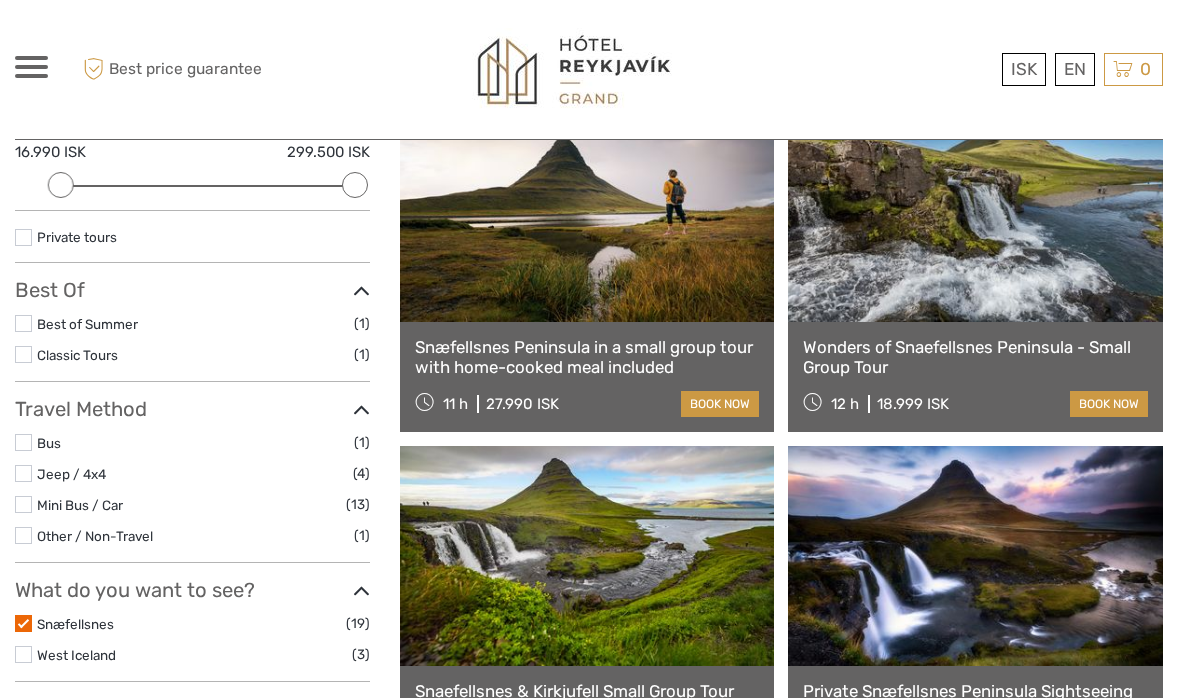 scroll, scrollTop: 342, scrollLeft: 0, axis: vertical 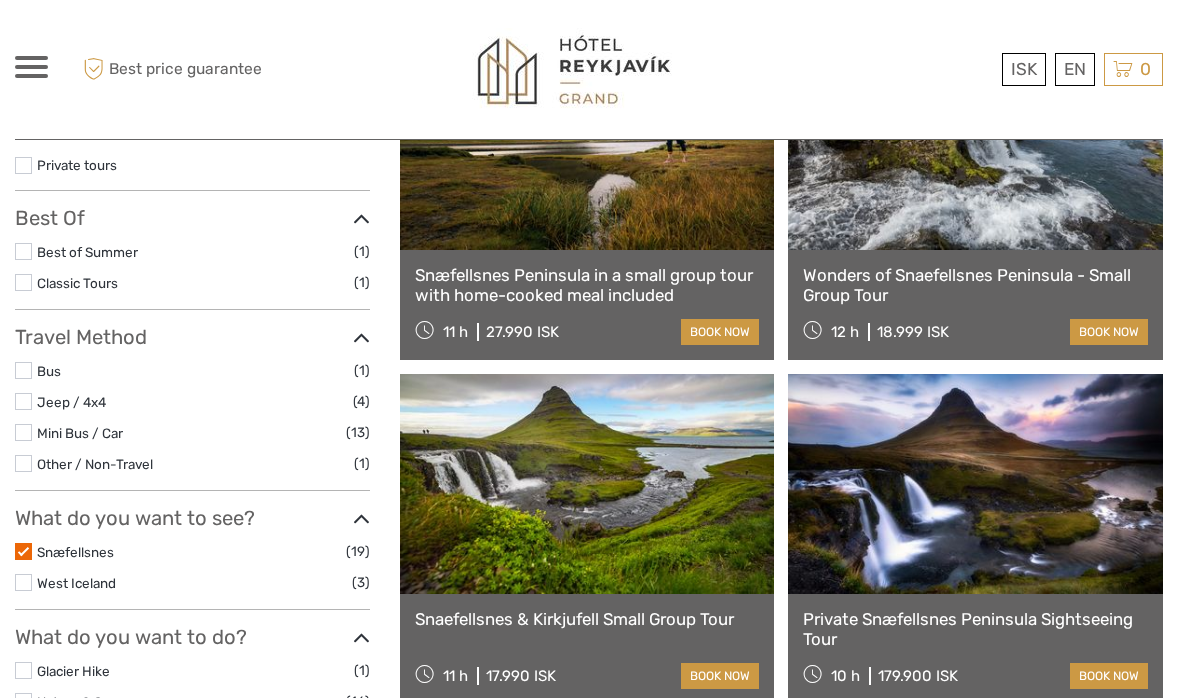 click at bounding box center [587, 484] 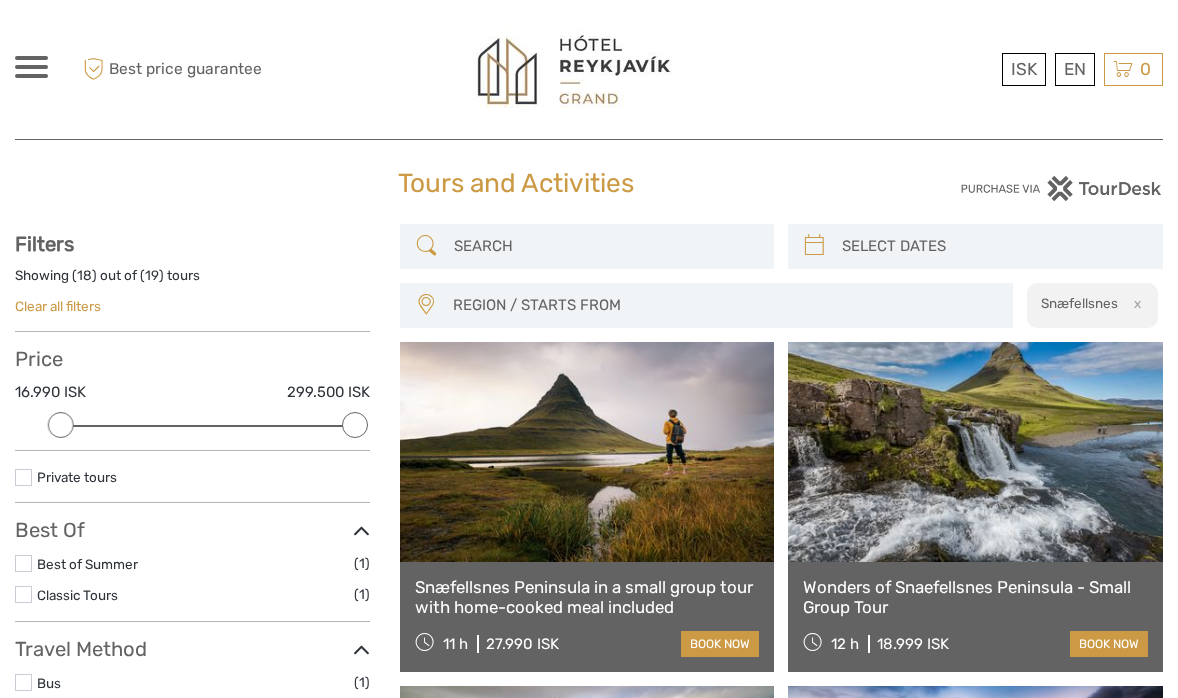 scroll, scrollTop: 109, scrollLeft: 0, axis: vertical 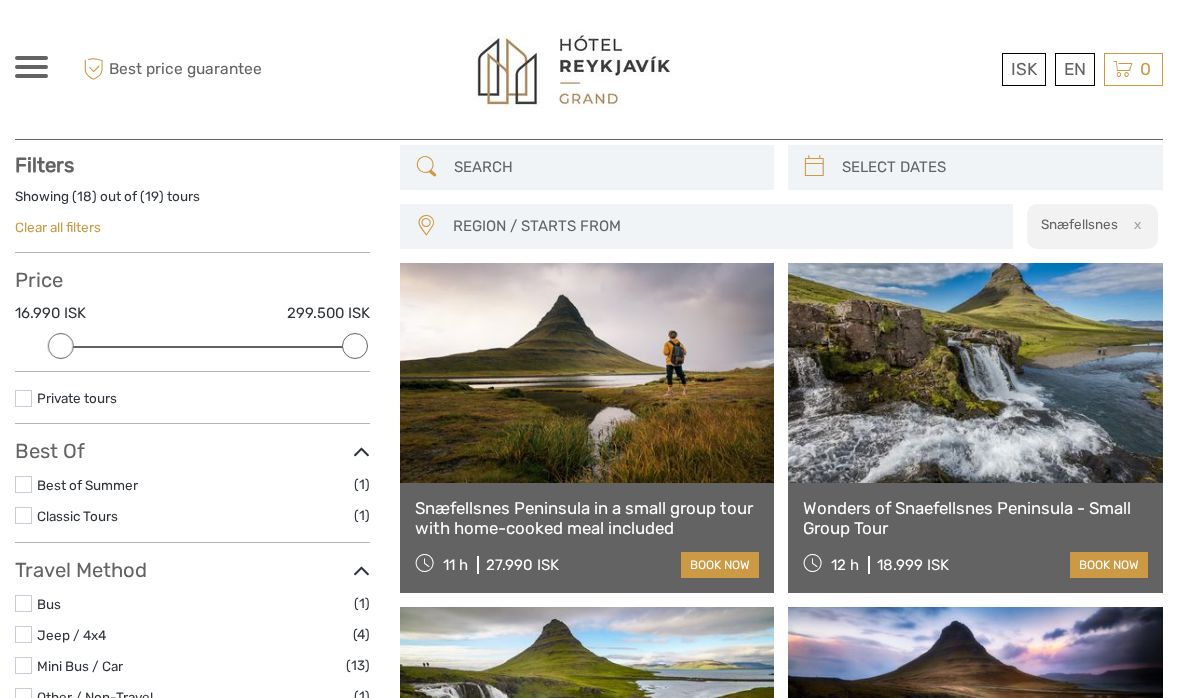 click at bounding box center [587, 373] 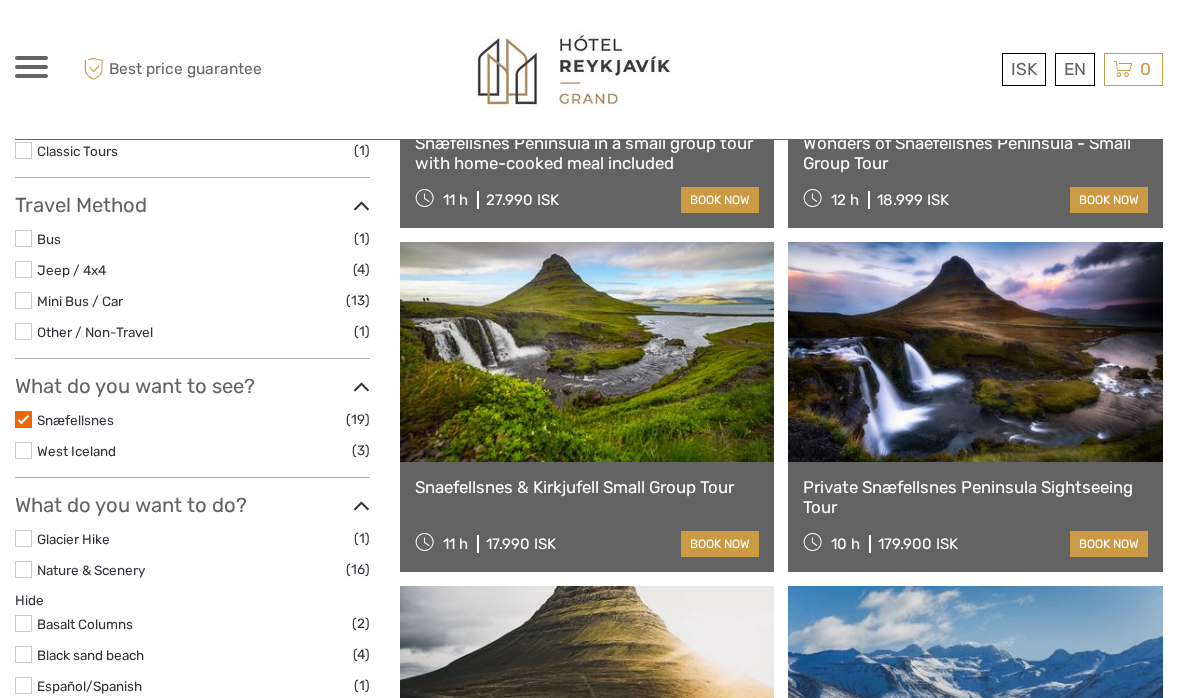 scroll, scrollTop: 458, scrollLeft: 0, axis: vertical 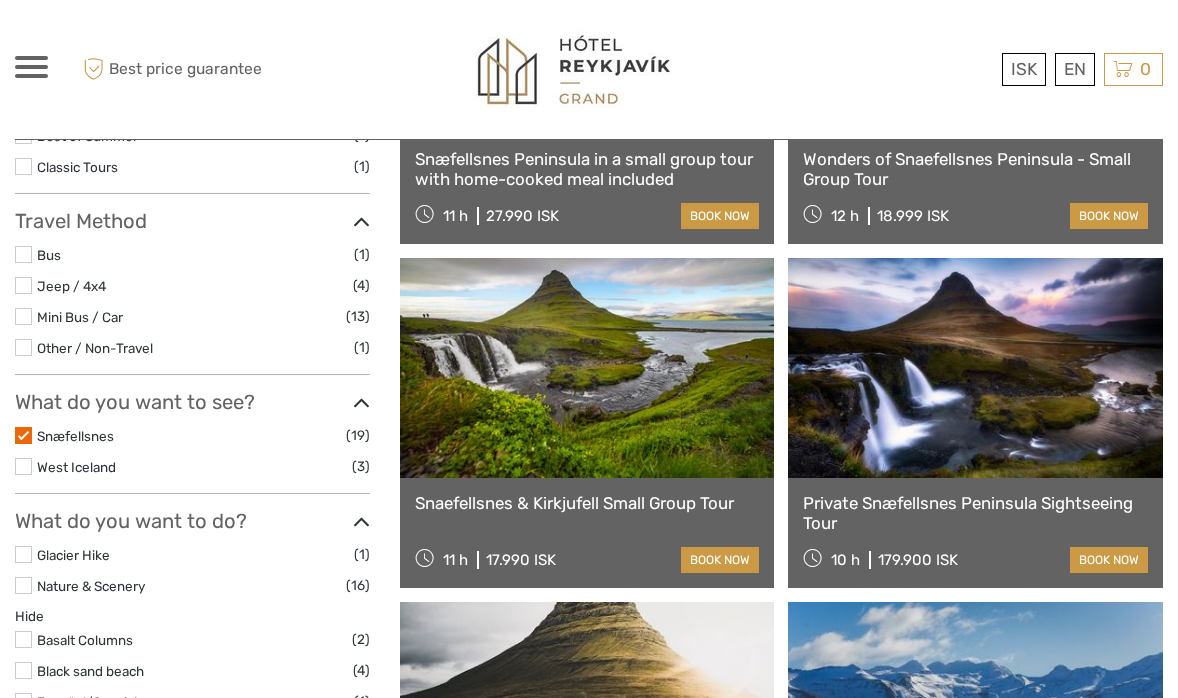 click on "Wonders of Snaefellsnes Peninsula - Small Group Tour" at bounding box center (975, 169) 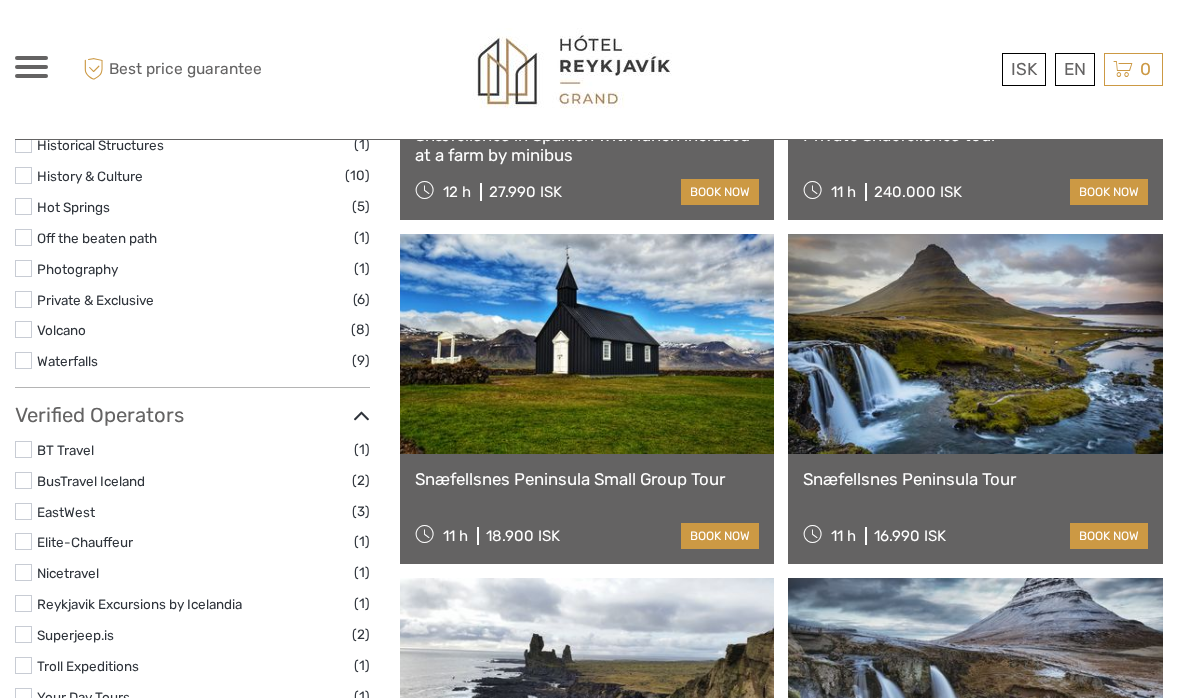 scroll, scrollTop: 1229, scrollLeft: 0, axis: vertical 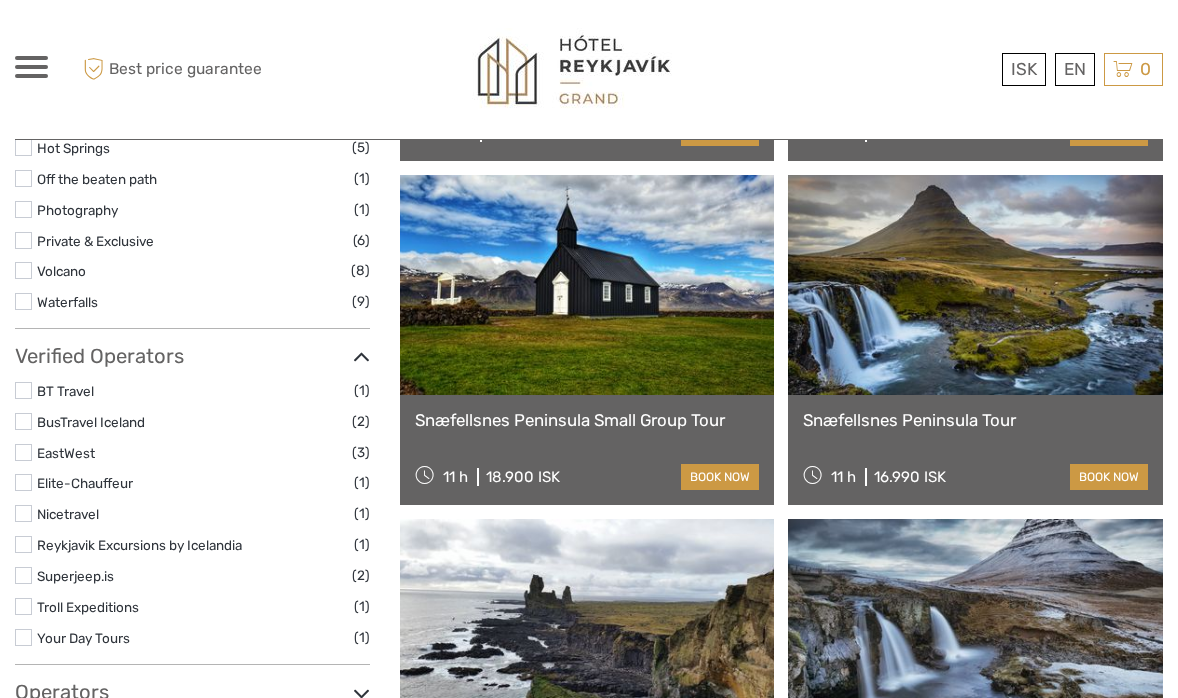 click at bounding box center (975, 285) 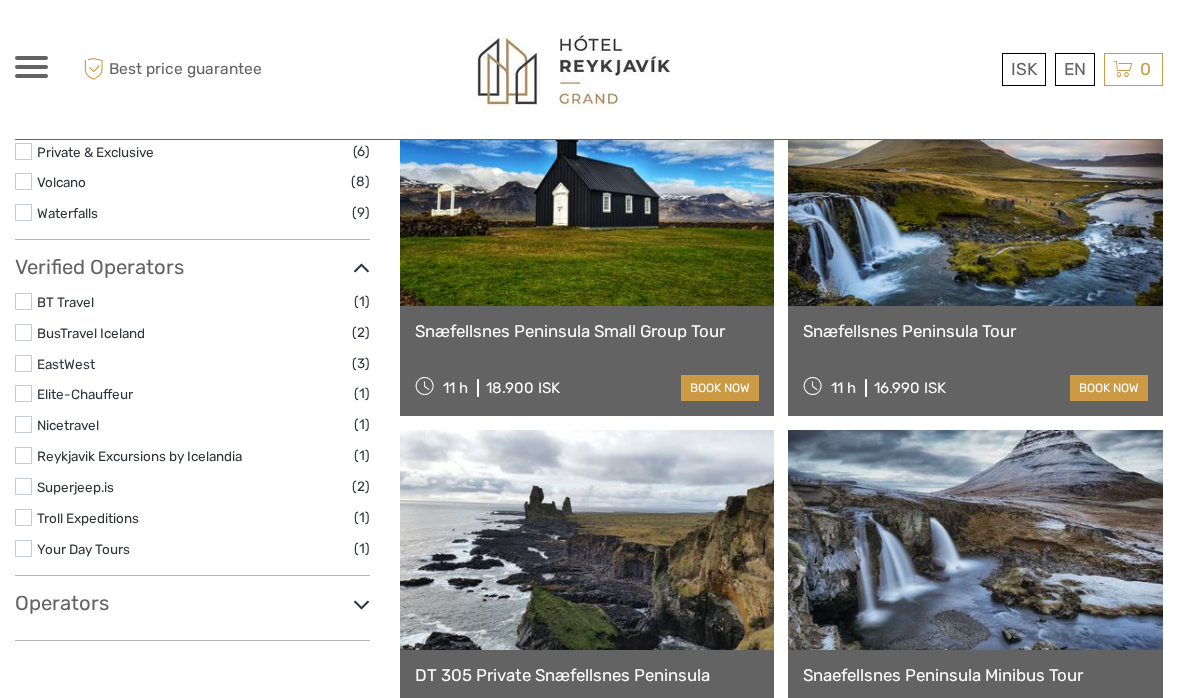 scroll, scrollTop: 1248, scrollLeft: 0, axis: vertical 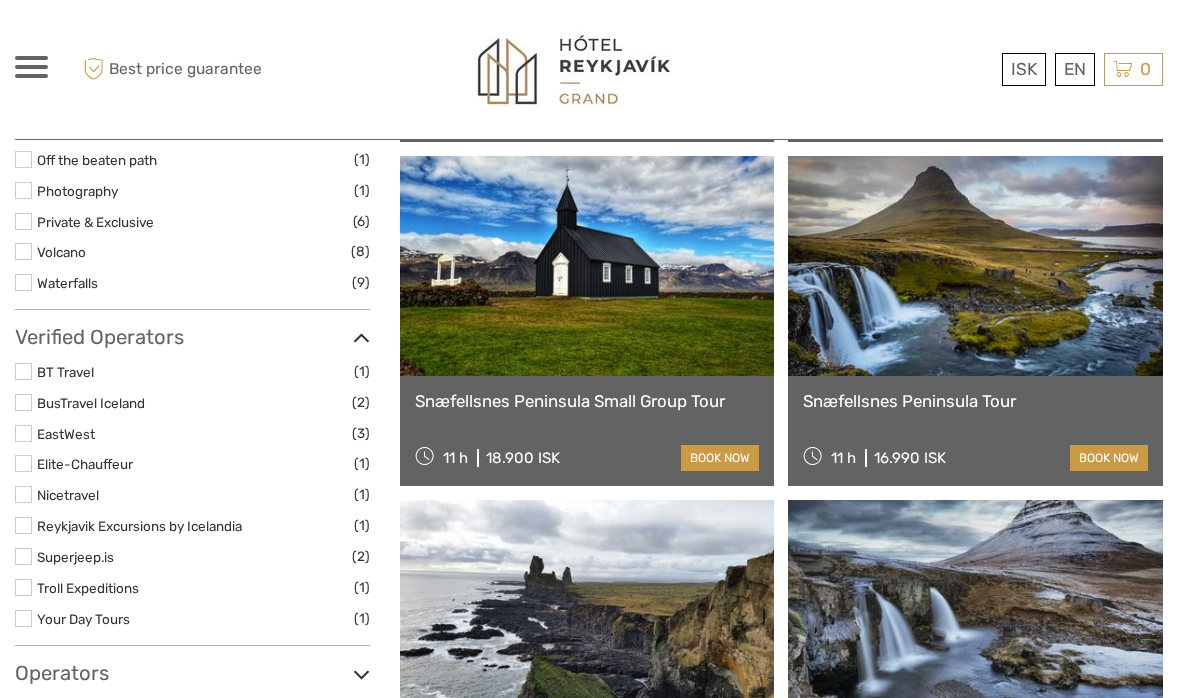 click at bounding box center (587, 266) 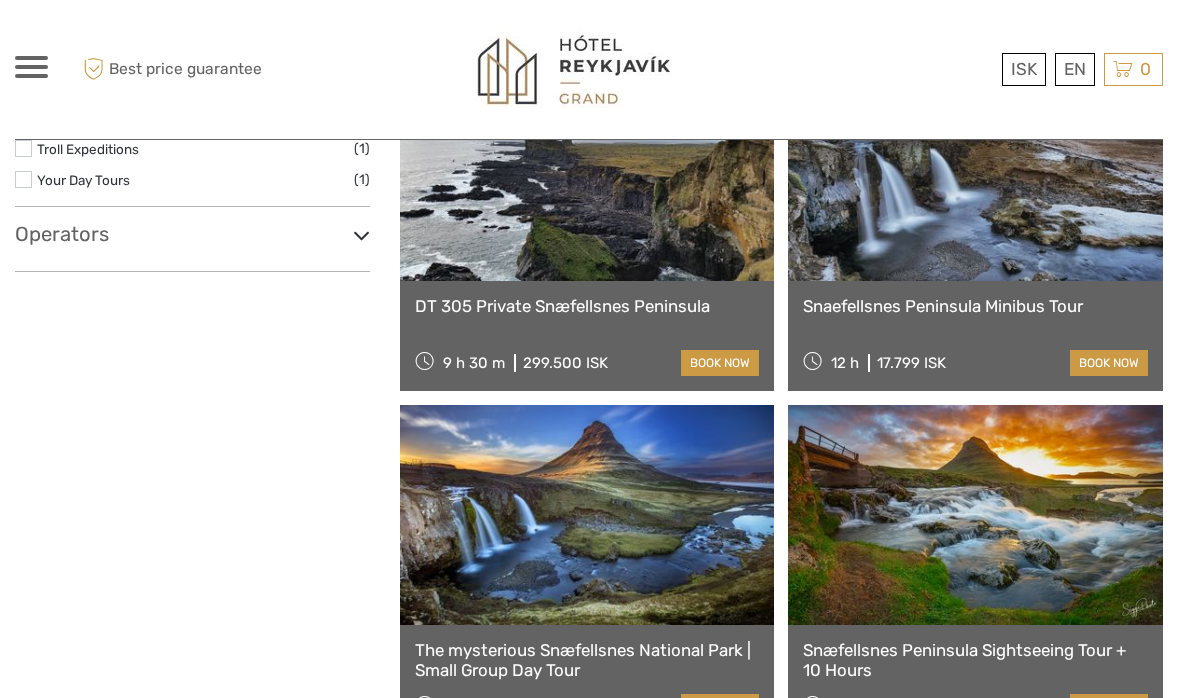 scroll, scrollTop: 1704, scrollLeft: 0, axis: vertical 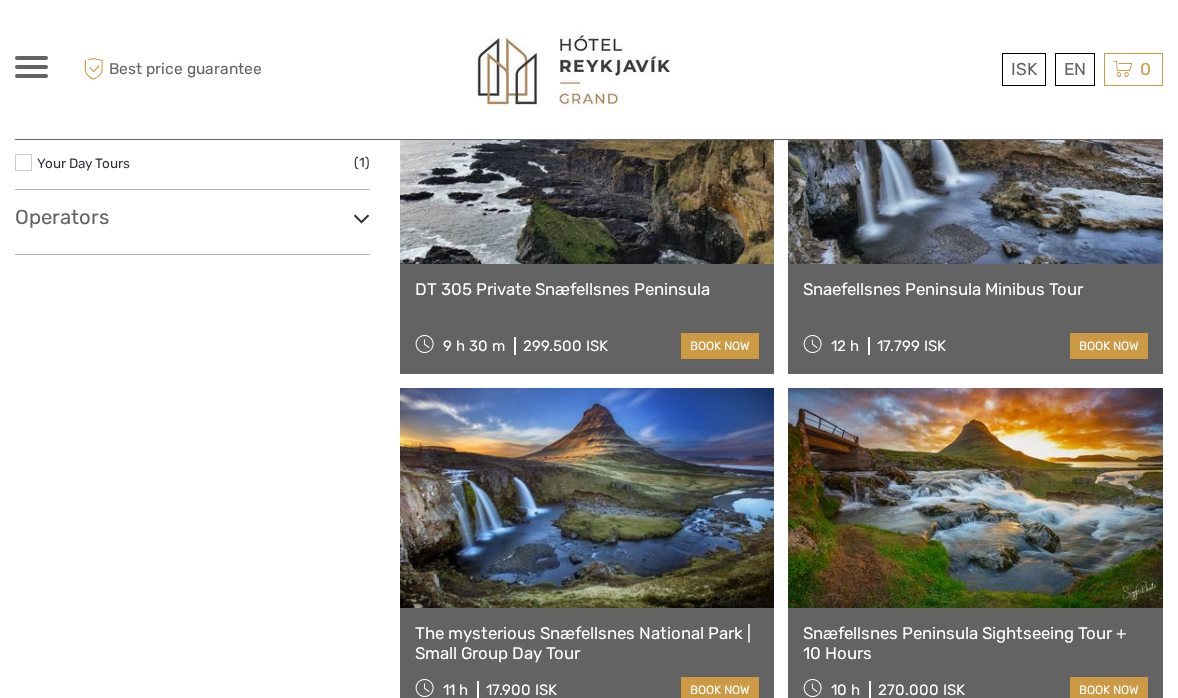 click at bounding box center (975, 154) 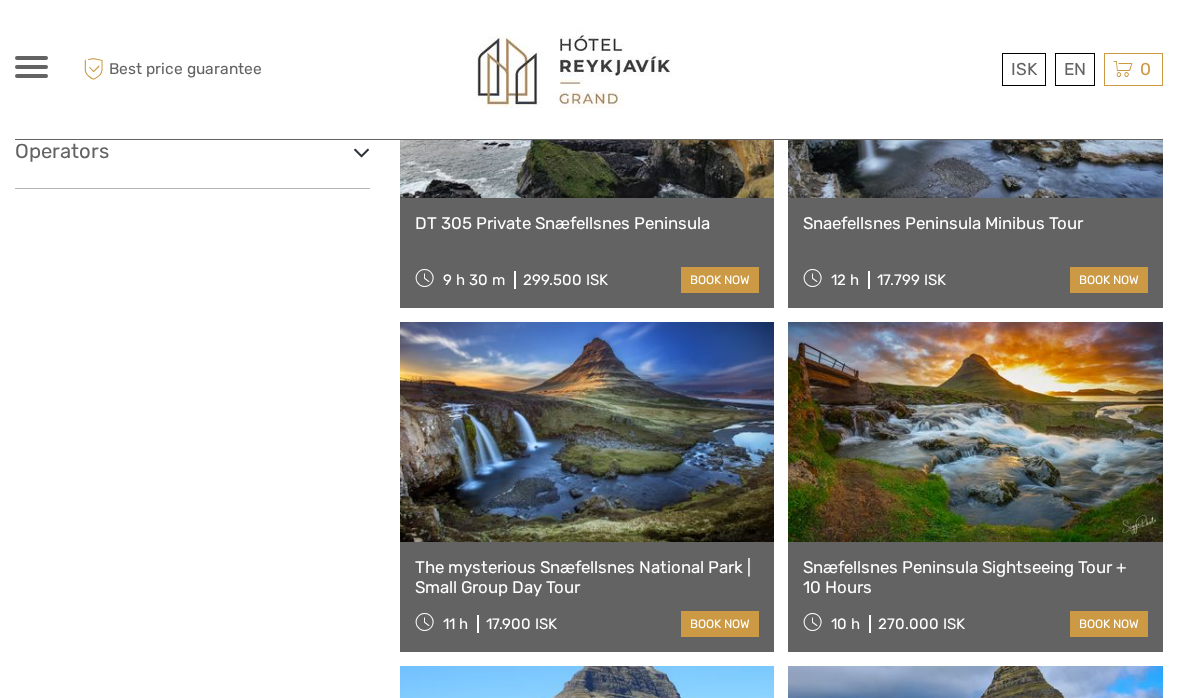 scroll, scrollTop: 1792, scrollLeft: 0, axis: vertical 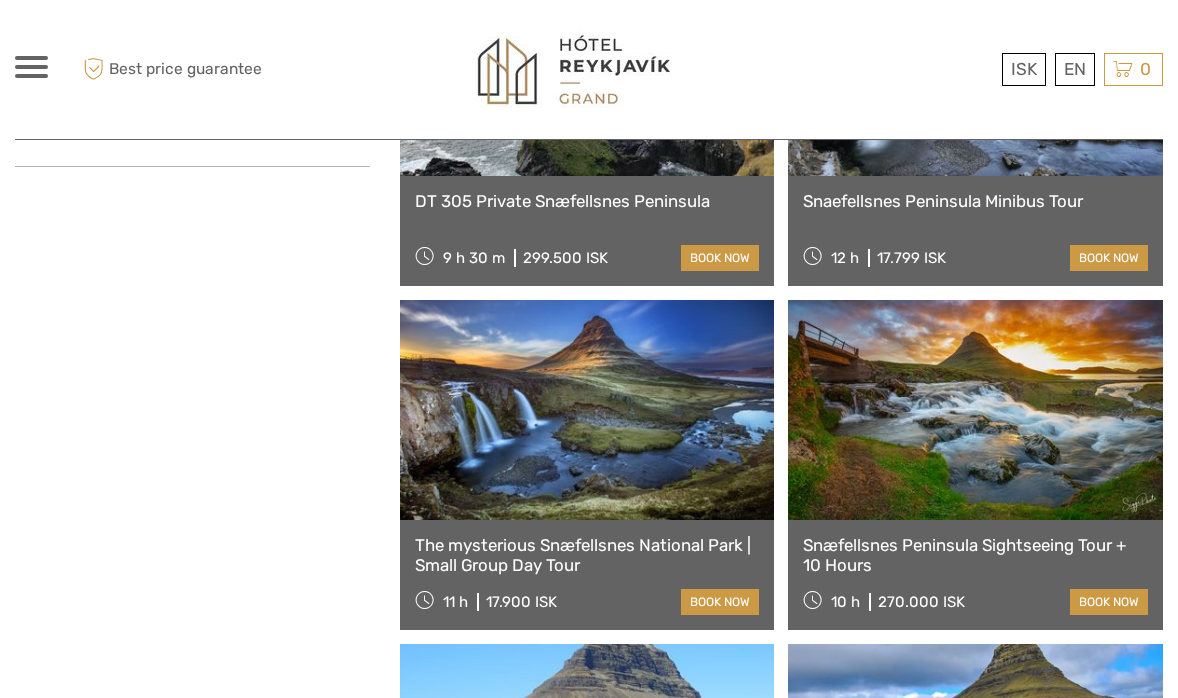 click at bounding box center [587, 410] 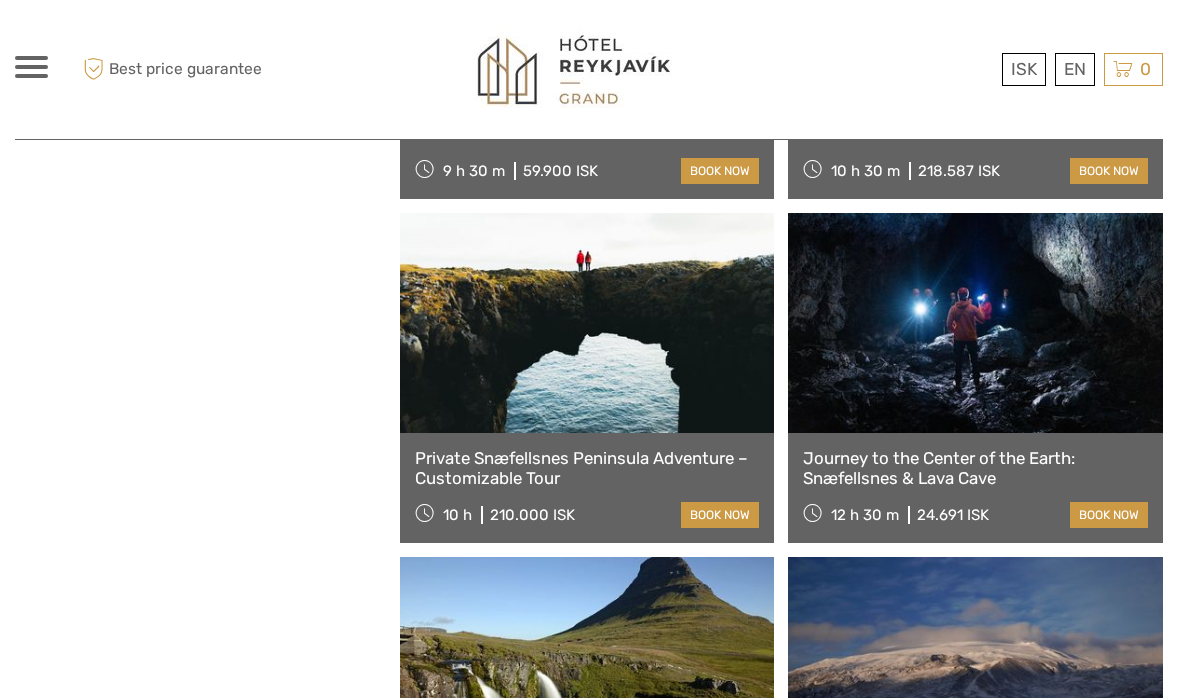 scroll, scrollTop: 2605, scrollLeft: 0, axis: vertical 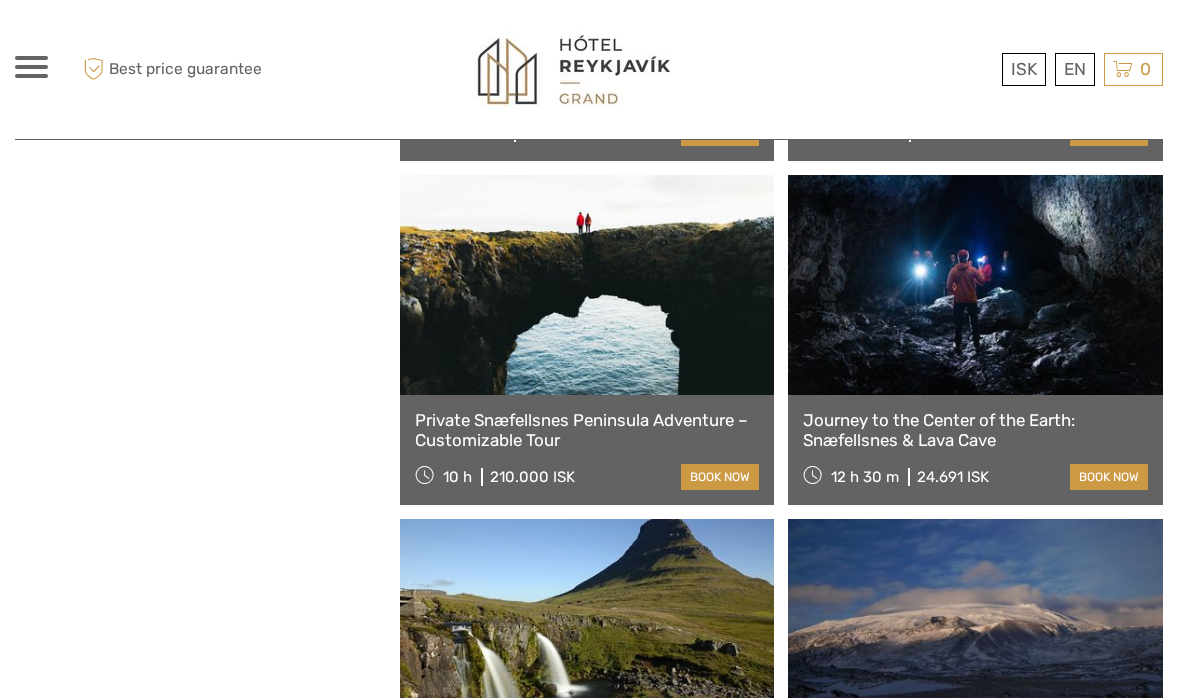 click at bounding box center (975, 285) 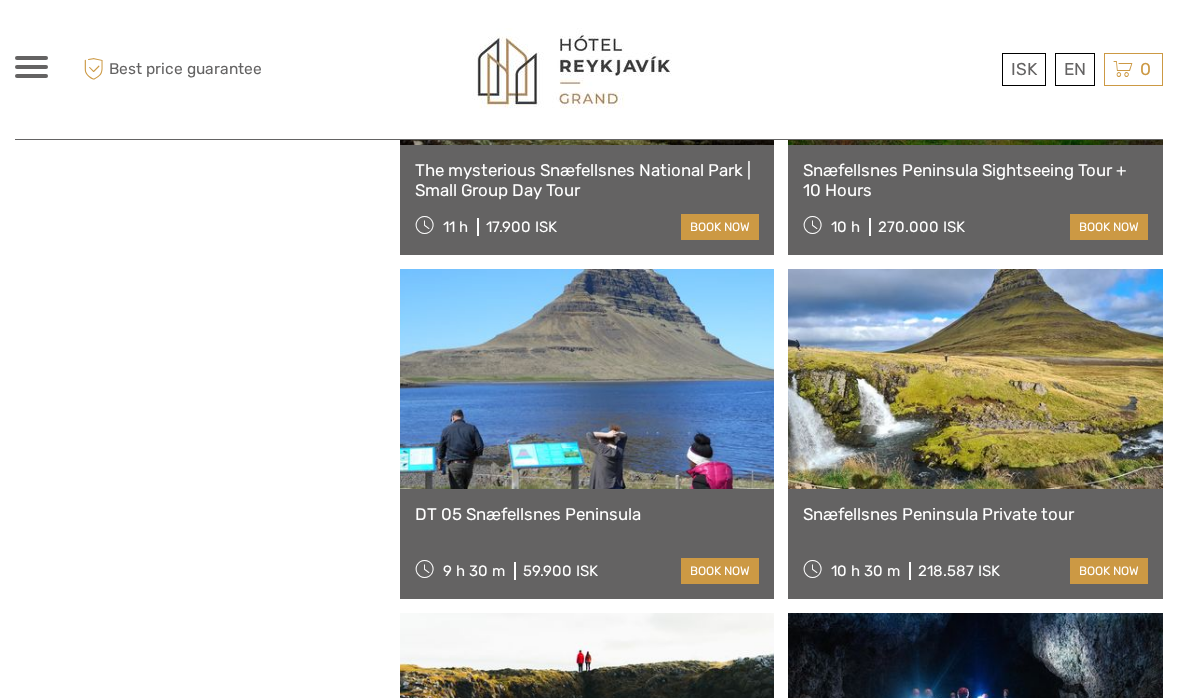 scroll, scrollTop: 2096, scrollLeft: 0, axis: vertical 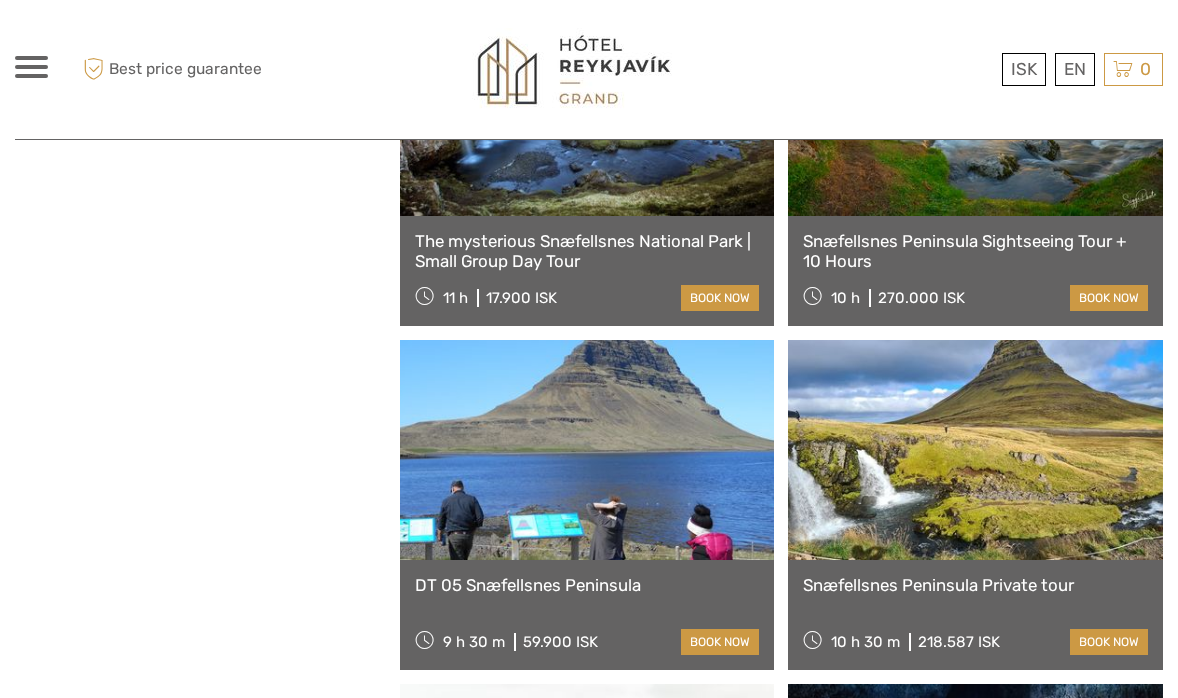 click at bounding box center [587, 106] 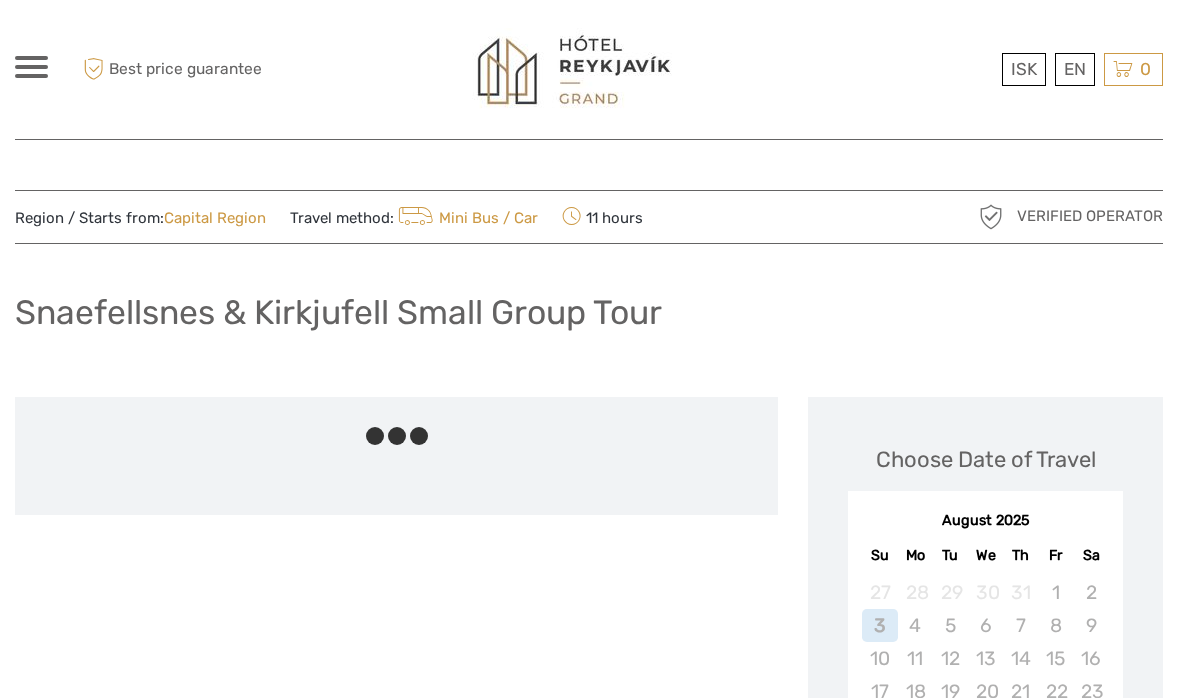 scroll, scrollTop: 0, scrollLeft: 0, axis: both 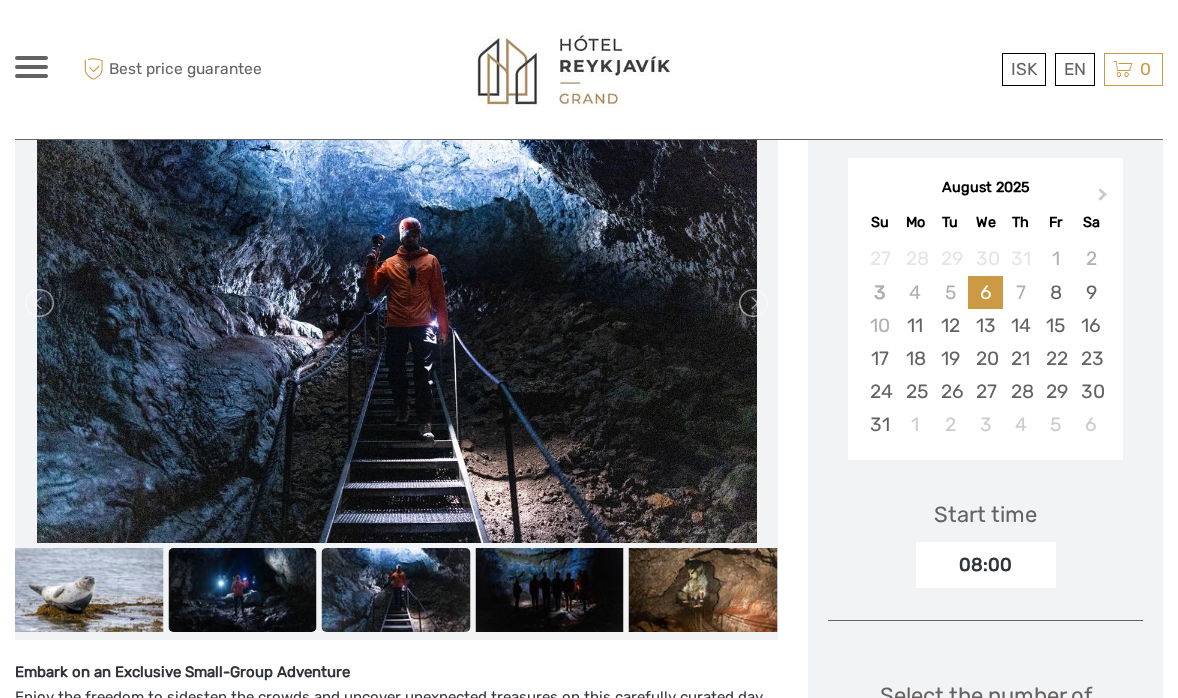 click at bounding box center (242, 590) 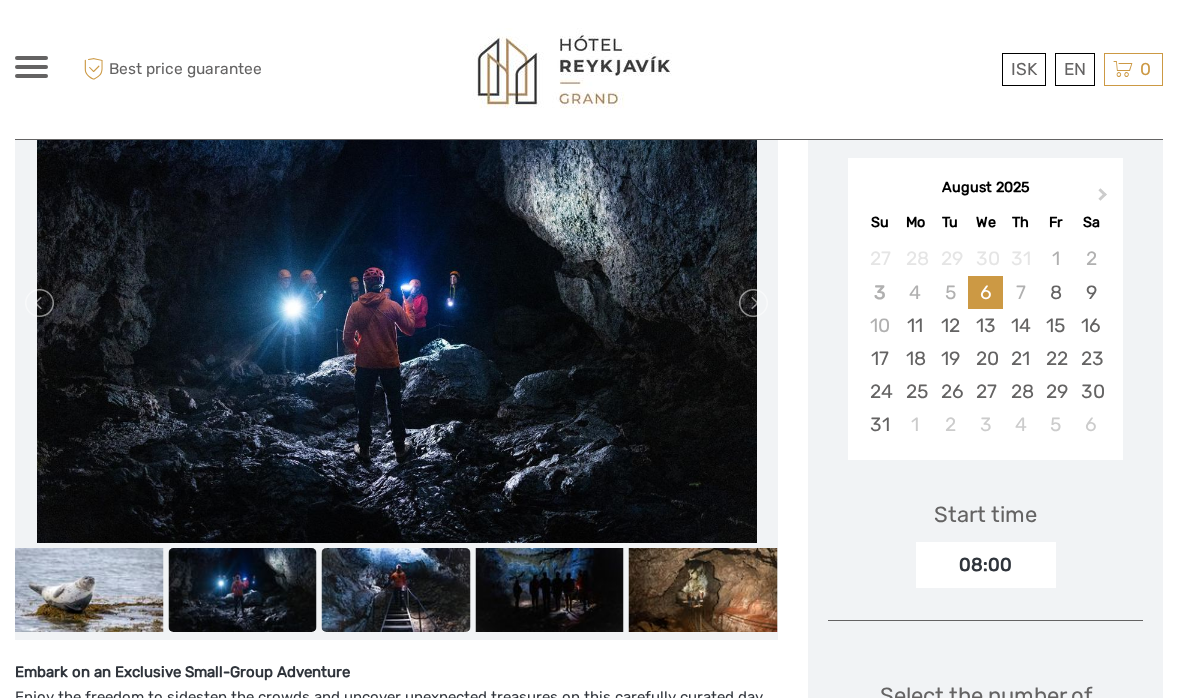 click at bounding box center [396, 590] 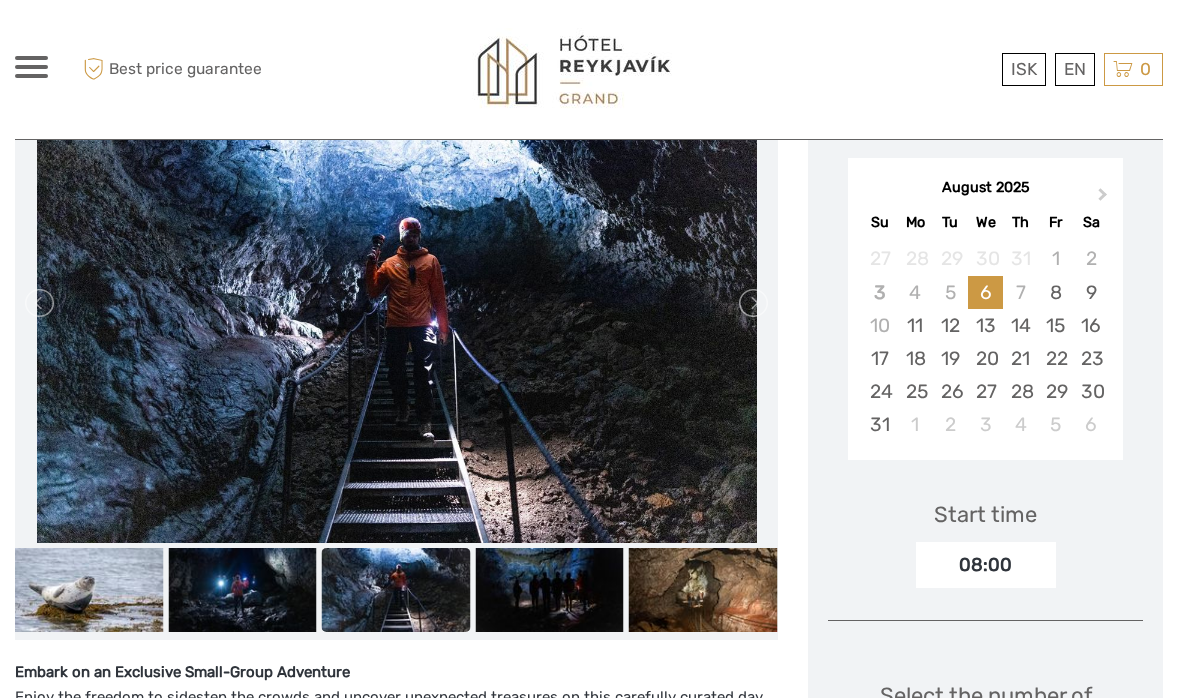 click at bounding box center [396, 590] 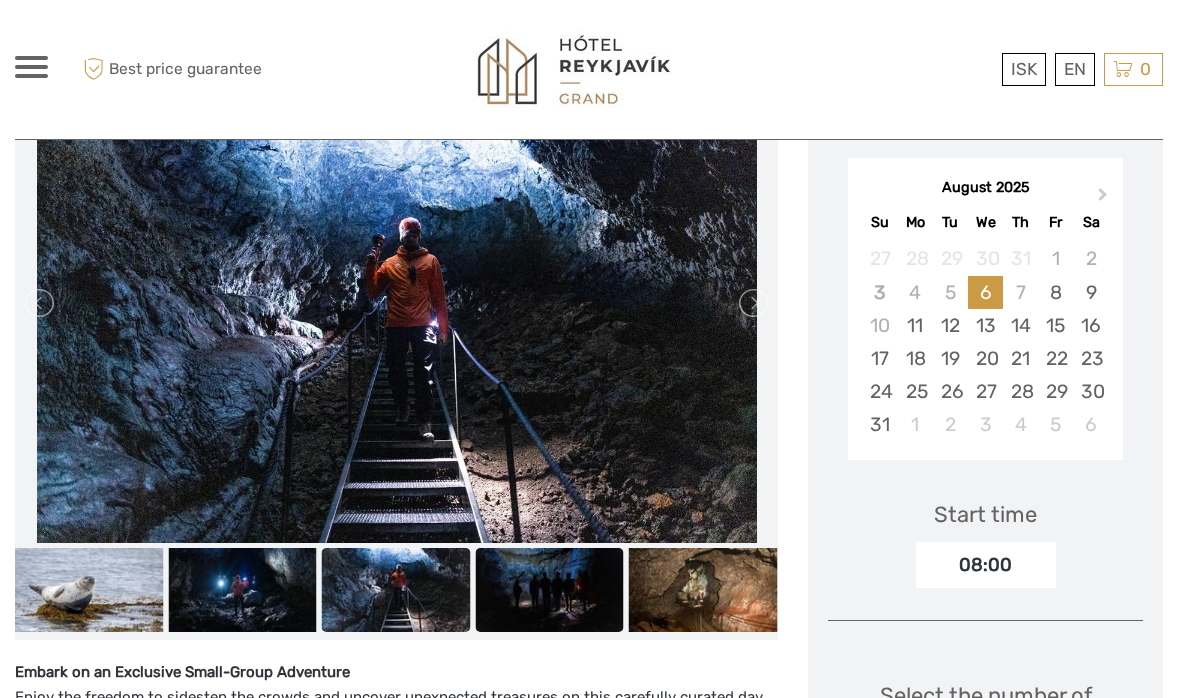 click at bounding box center [549, 590] 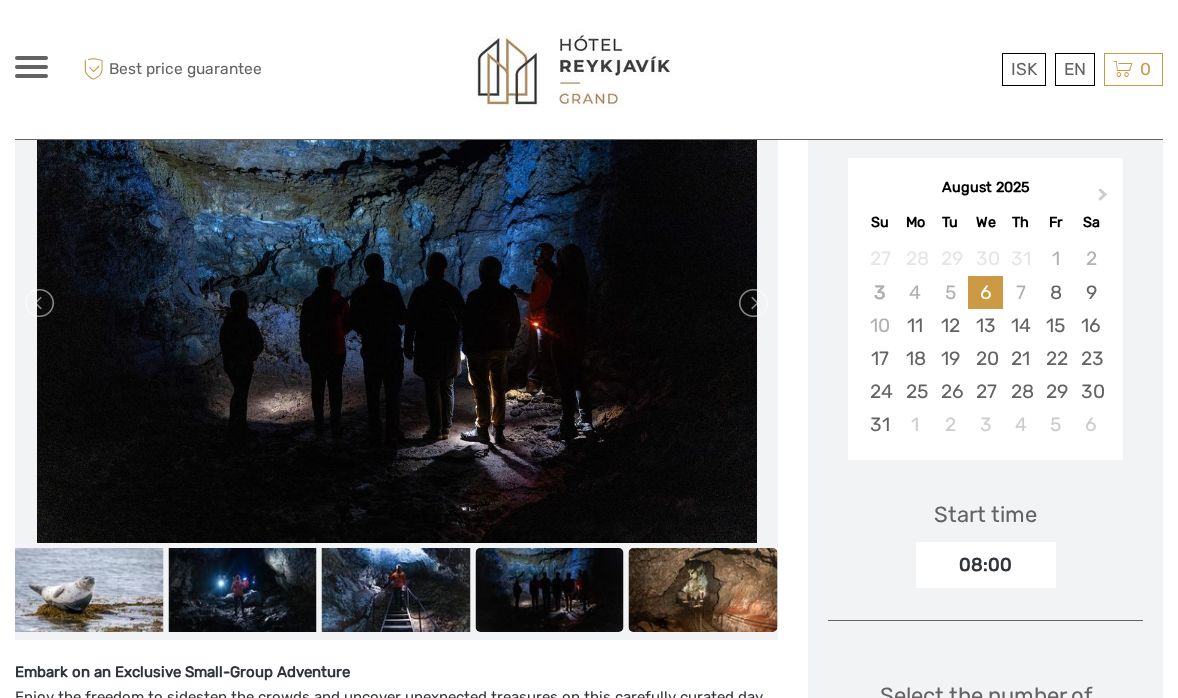 click at bounding box center [703, 590] 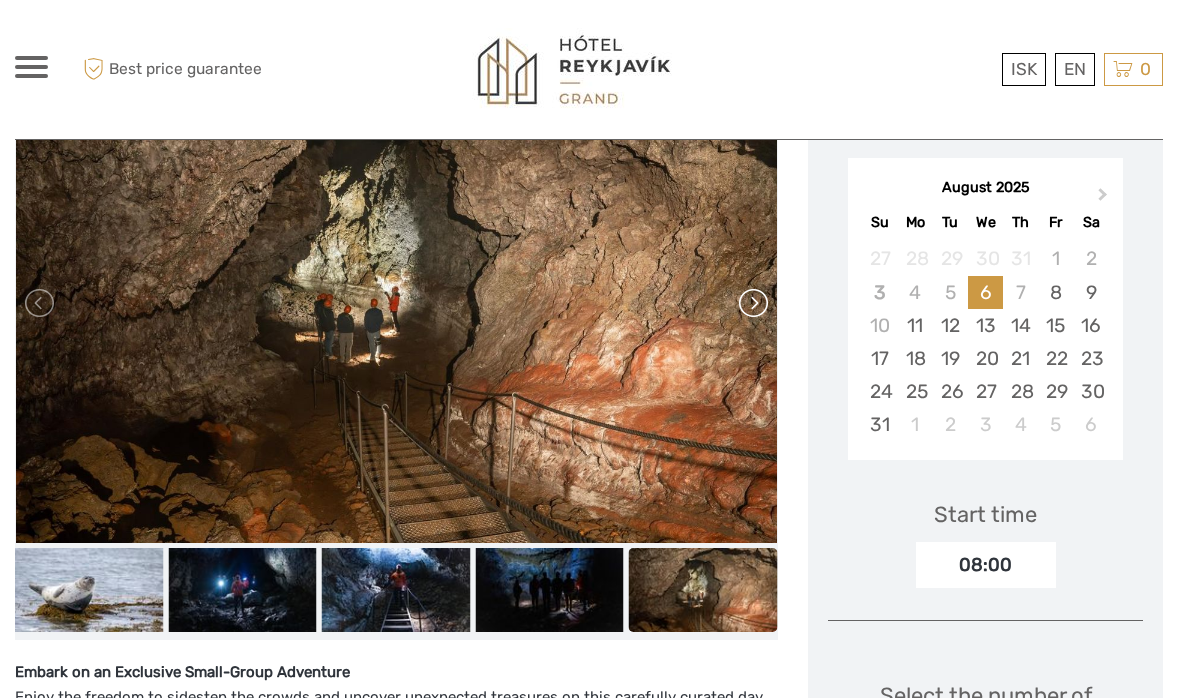 click at bounding box center [752, 303] 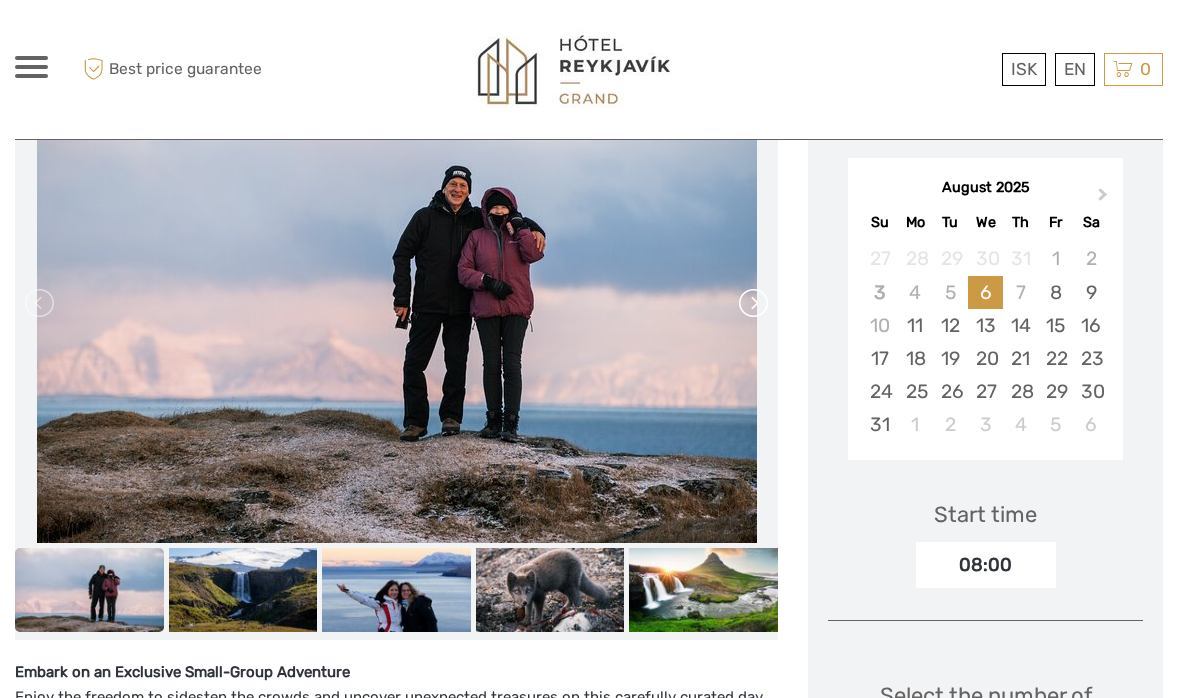 click at bounding box center (752, 303) 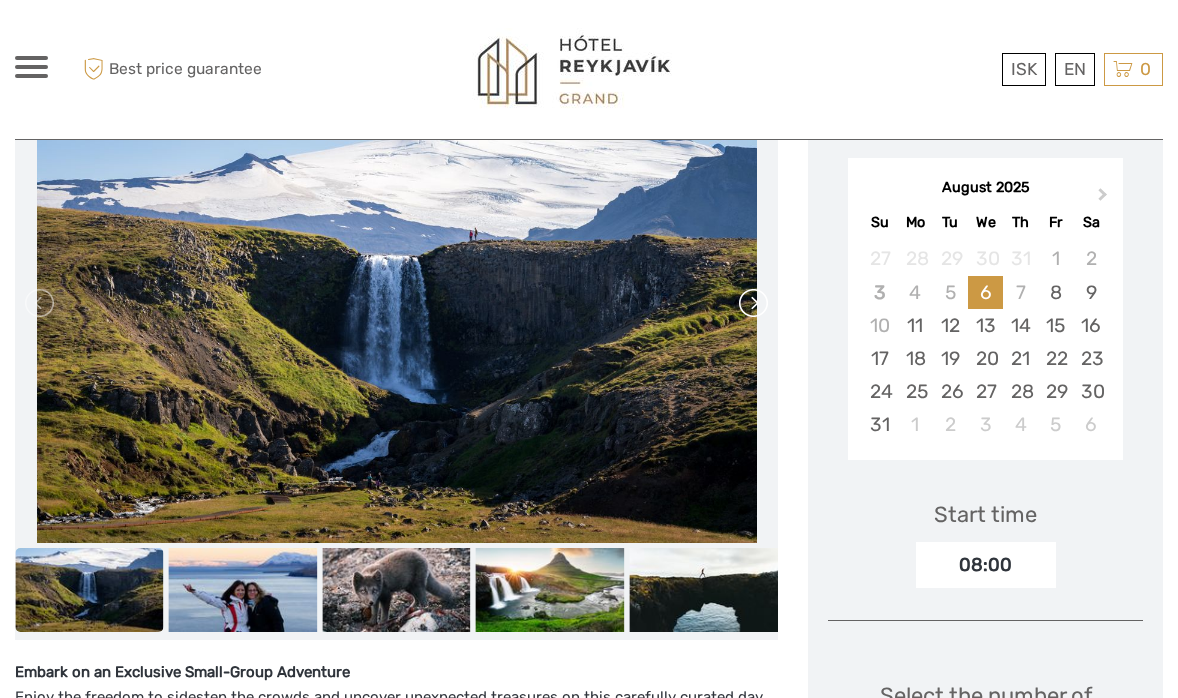click at bounding box center (752, 303) 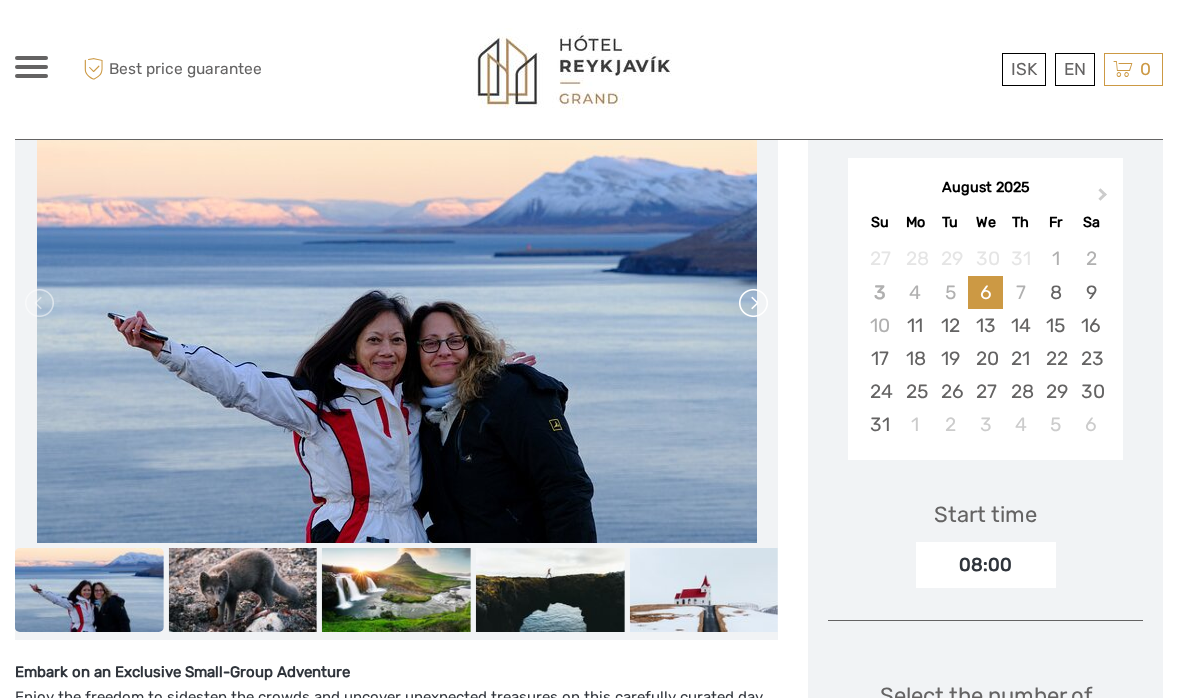 click at bounding box center [752, 303] 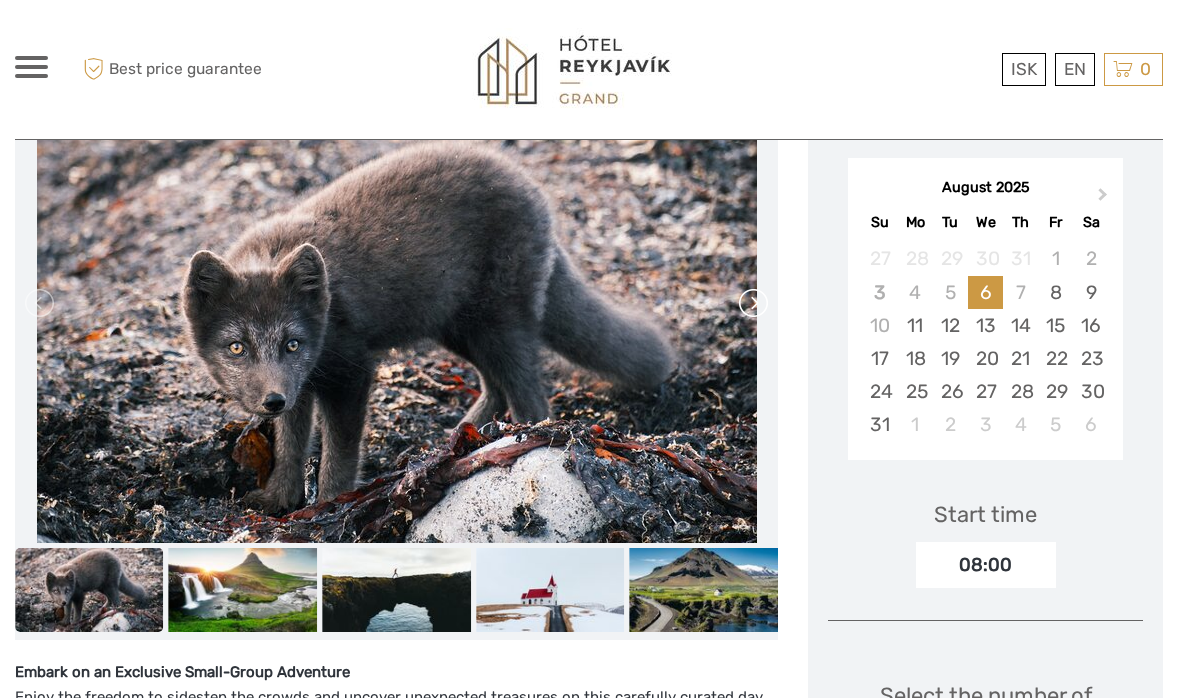 click at bounding box center [752, 303] 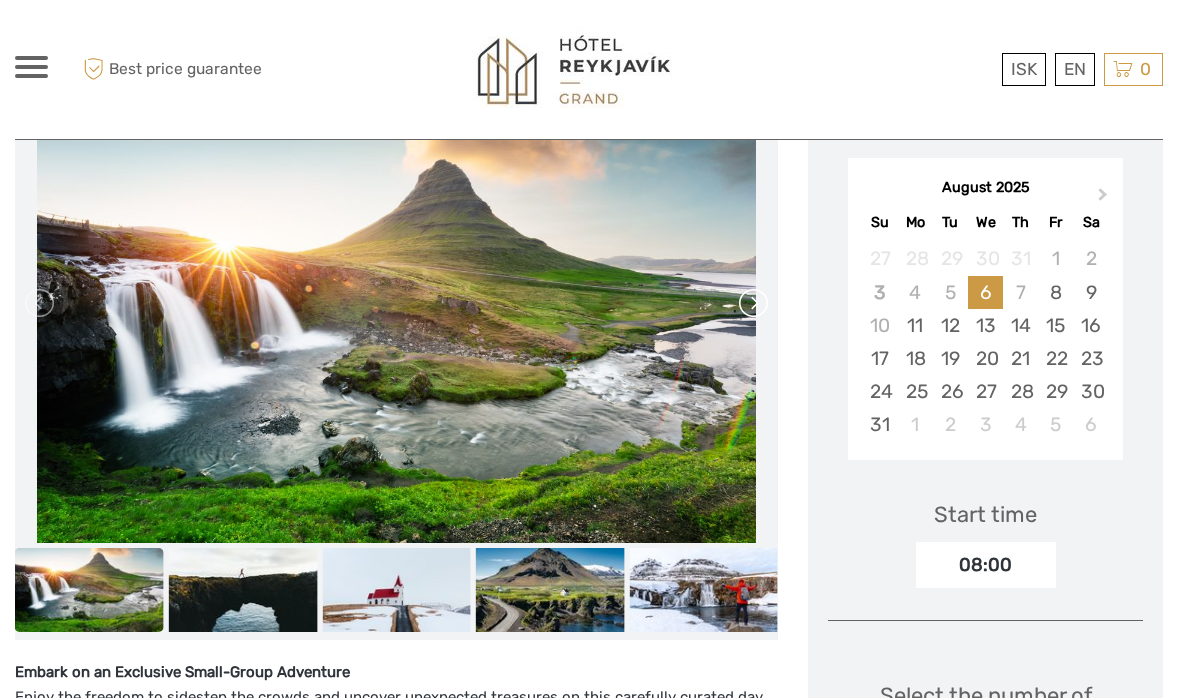 click at bounding box center (752, 303) 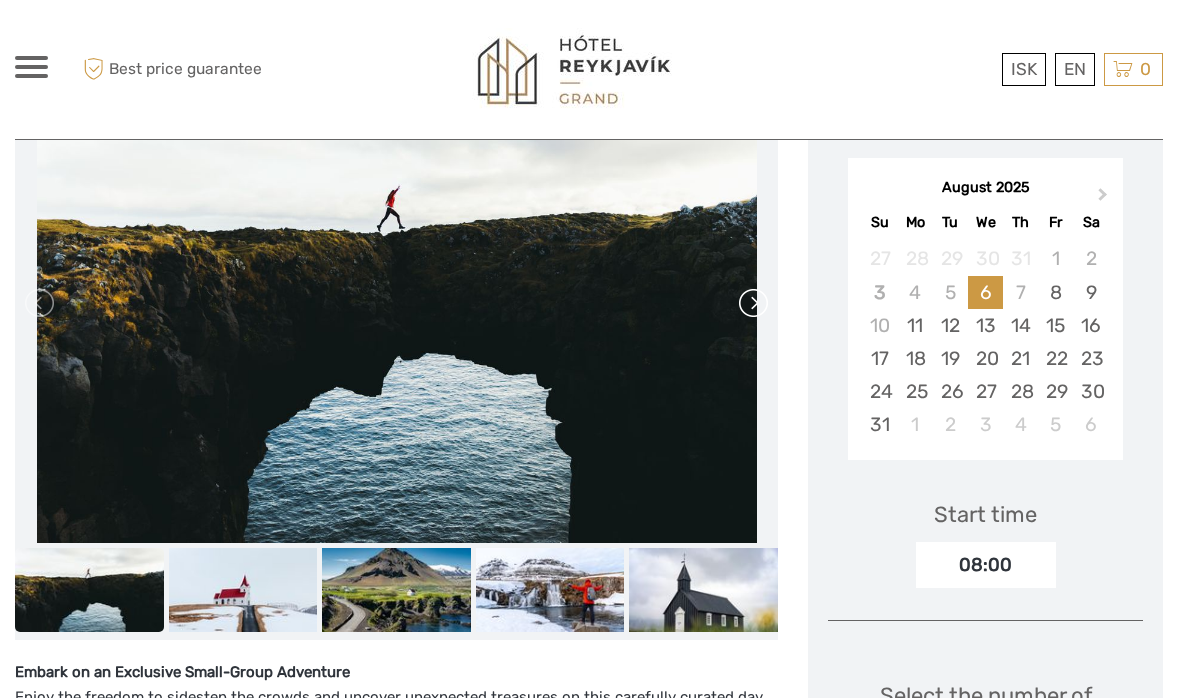 click at bounding box center (752, 303) 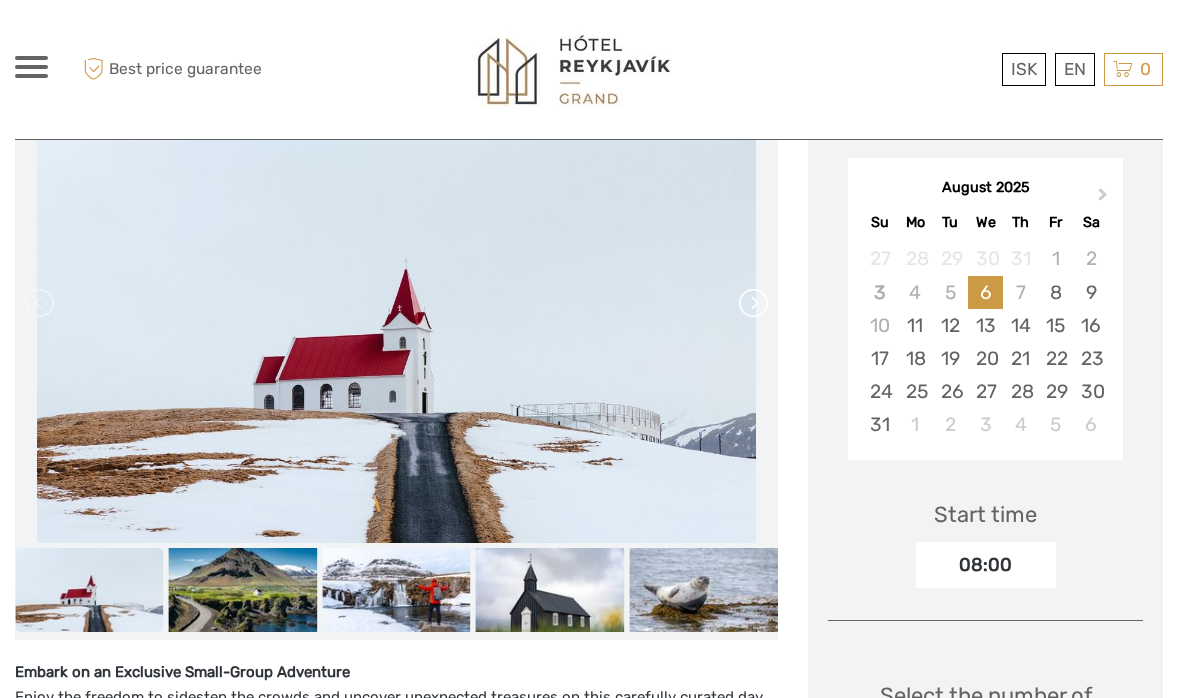 click at bounding box center (752, 303) 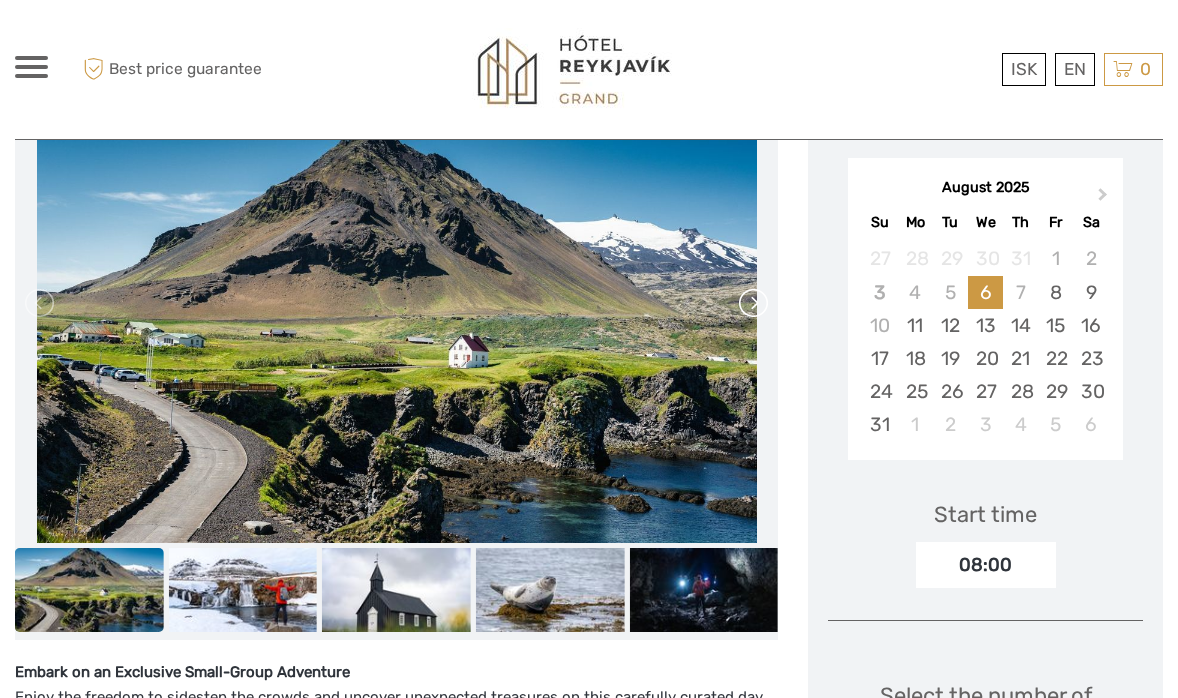 click at bounding box center [752, 303] 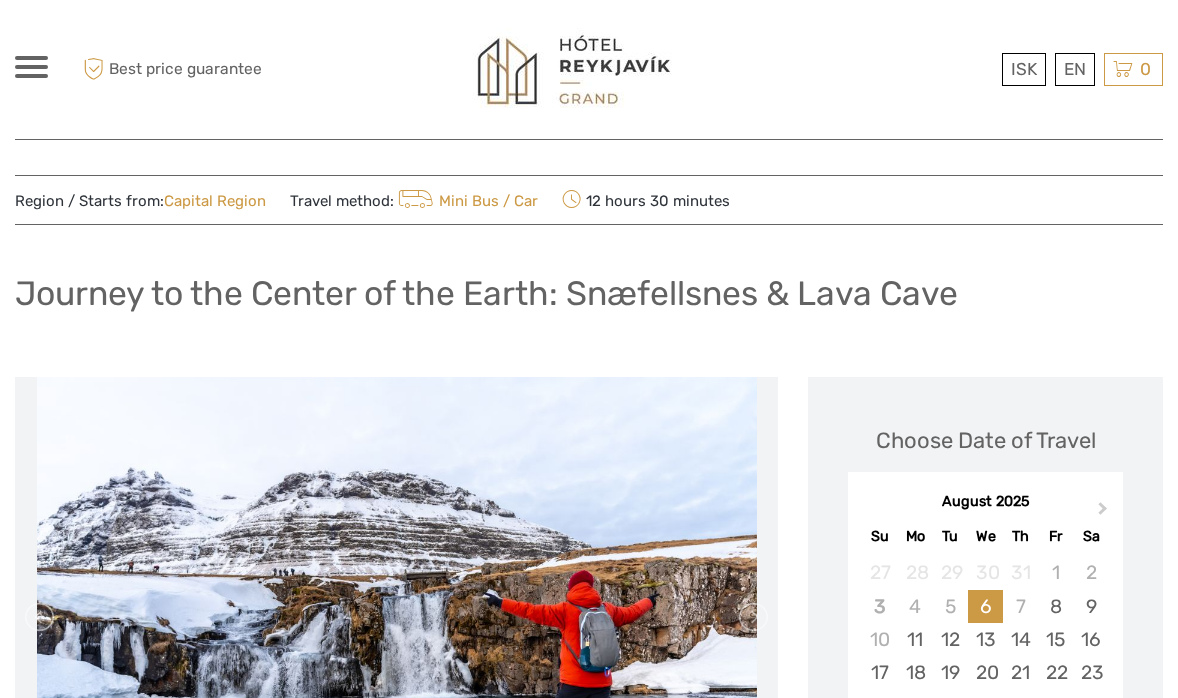 scroll, scrollTop: 0, scrollLeft: 0, axis: both 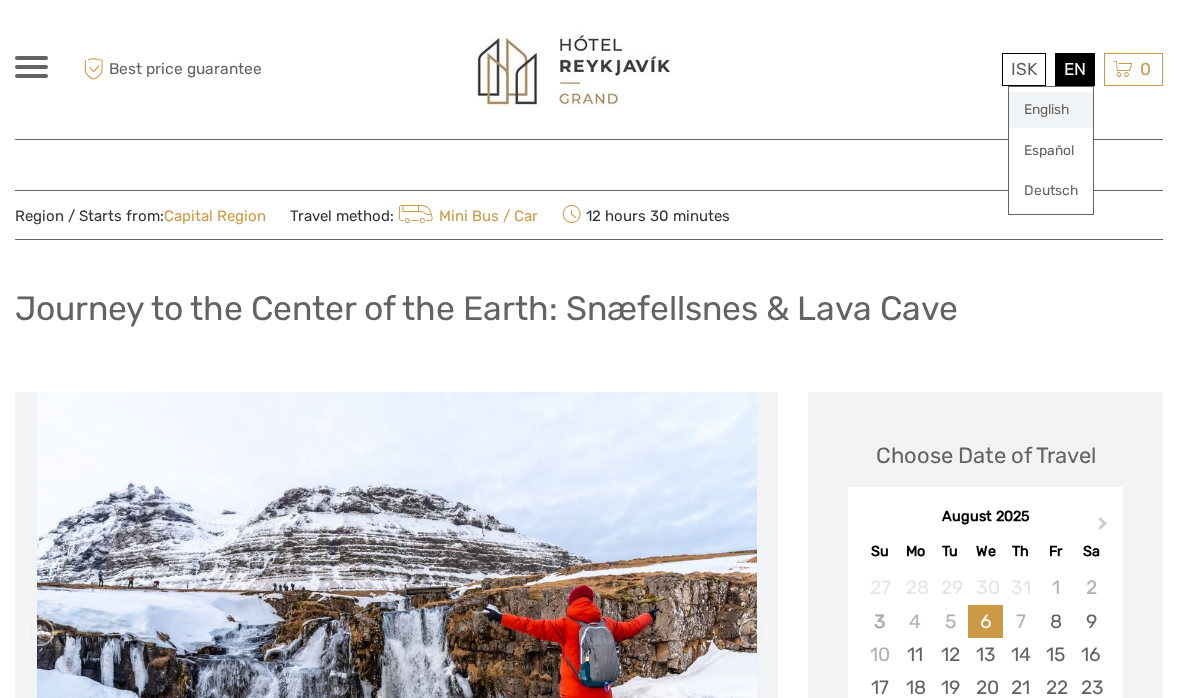 click on "English" at bounding box center [1051, 110] 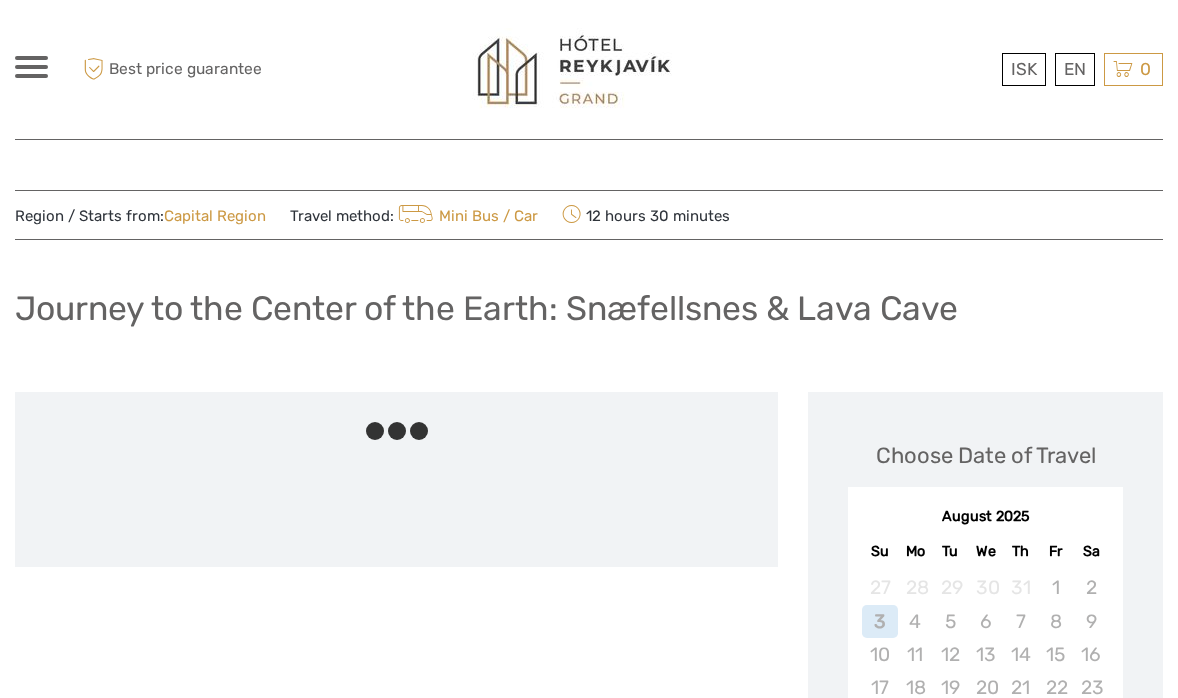 scroll, scrollTop: 0, scrollLeft: 0, axis: both 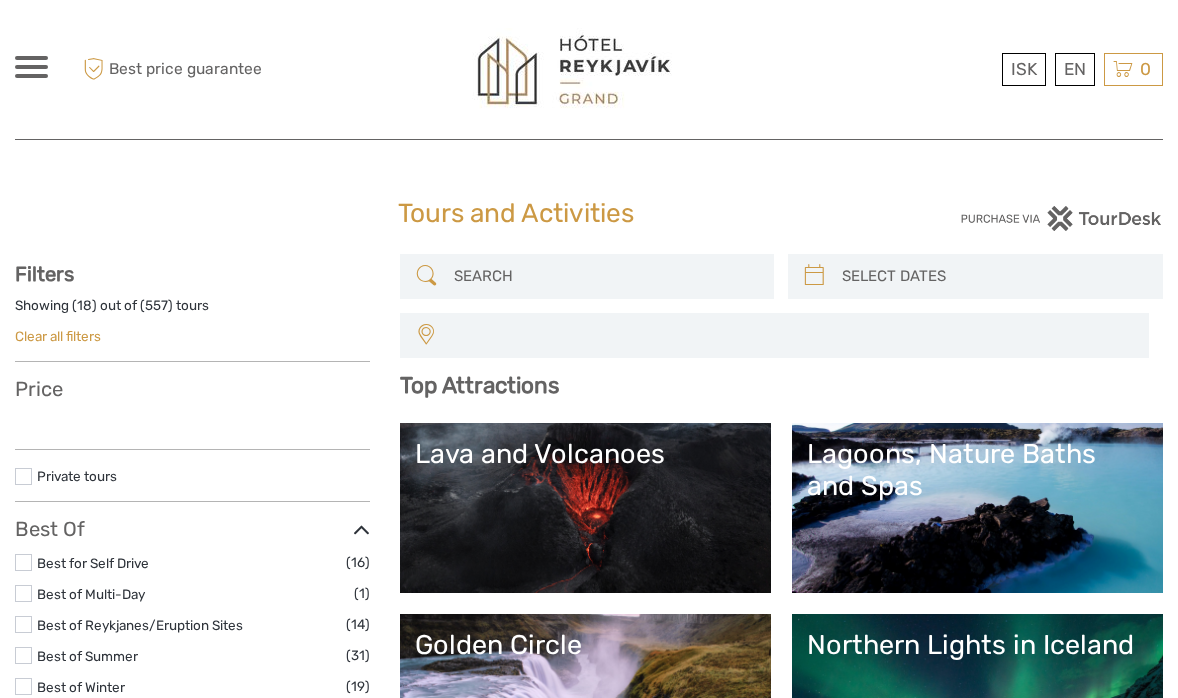 select 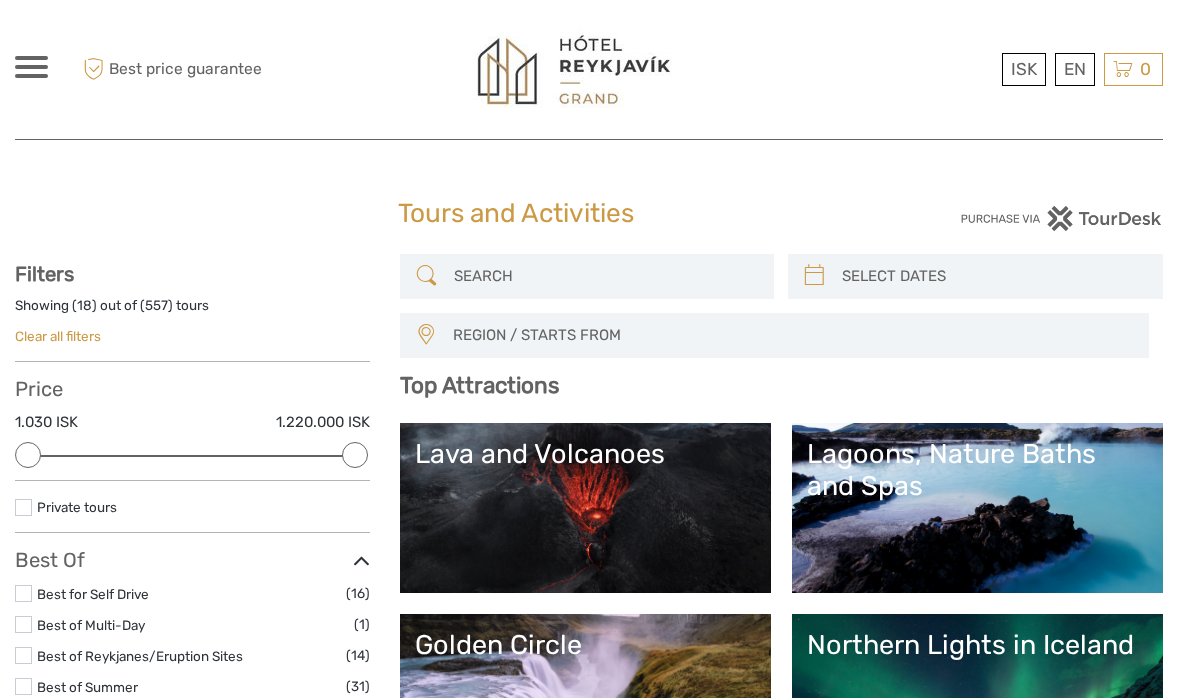 scroll, scrollTop: 0, scrollLeft: 0, axis: both 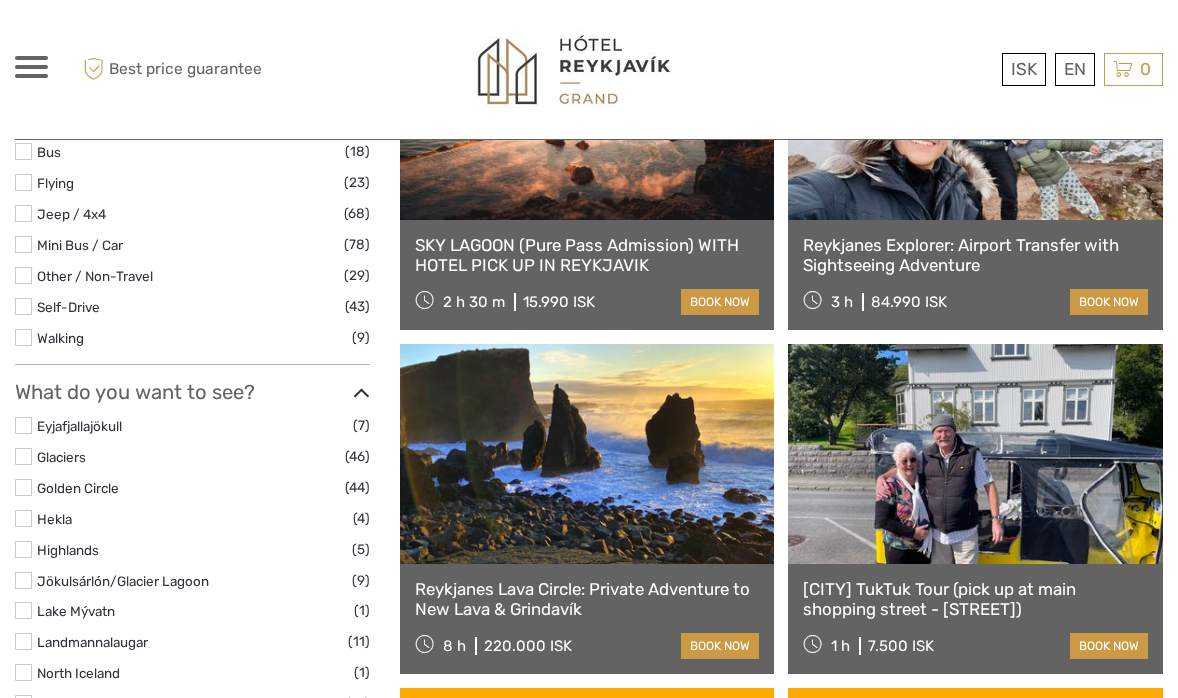 type on "airport pick up" 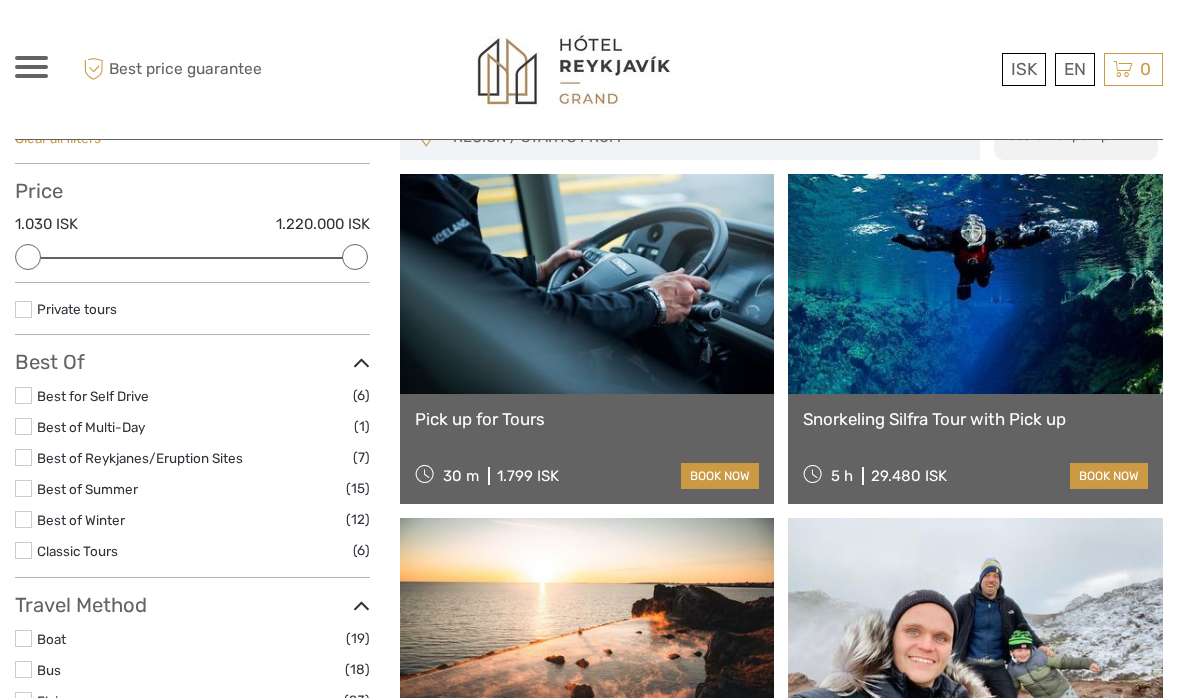 scroll, scrollTop: 480, scrollLeft: 0, axis: vertical 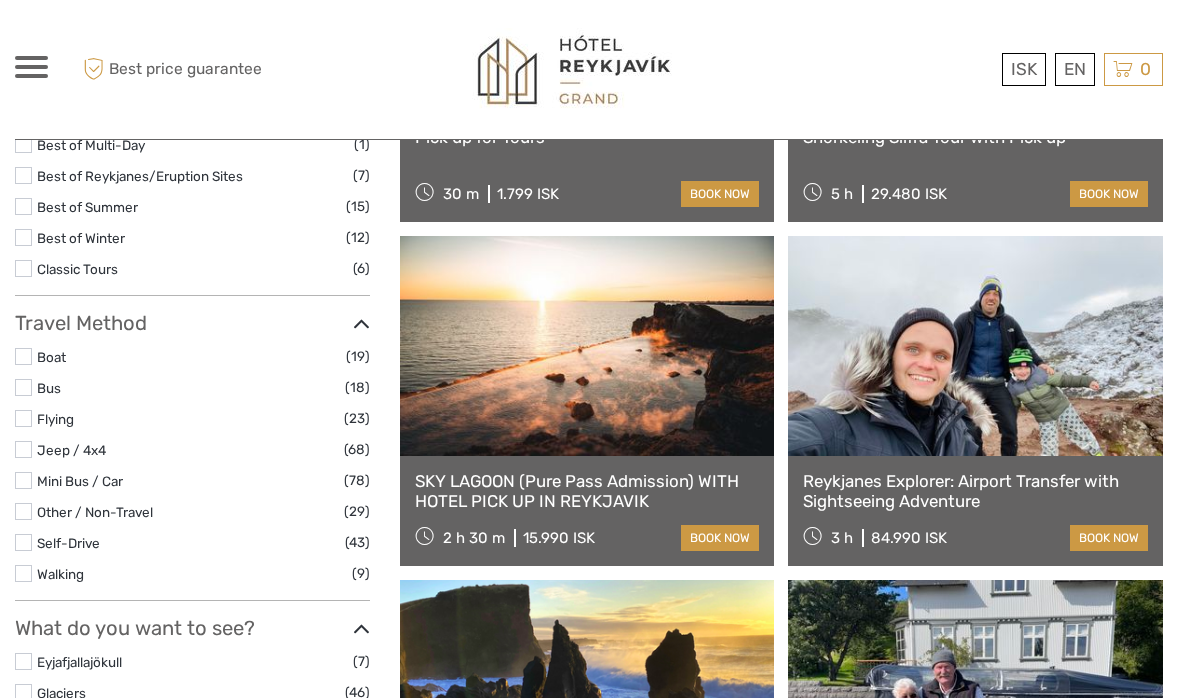 click at bounding box center (975, 346) 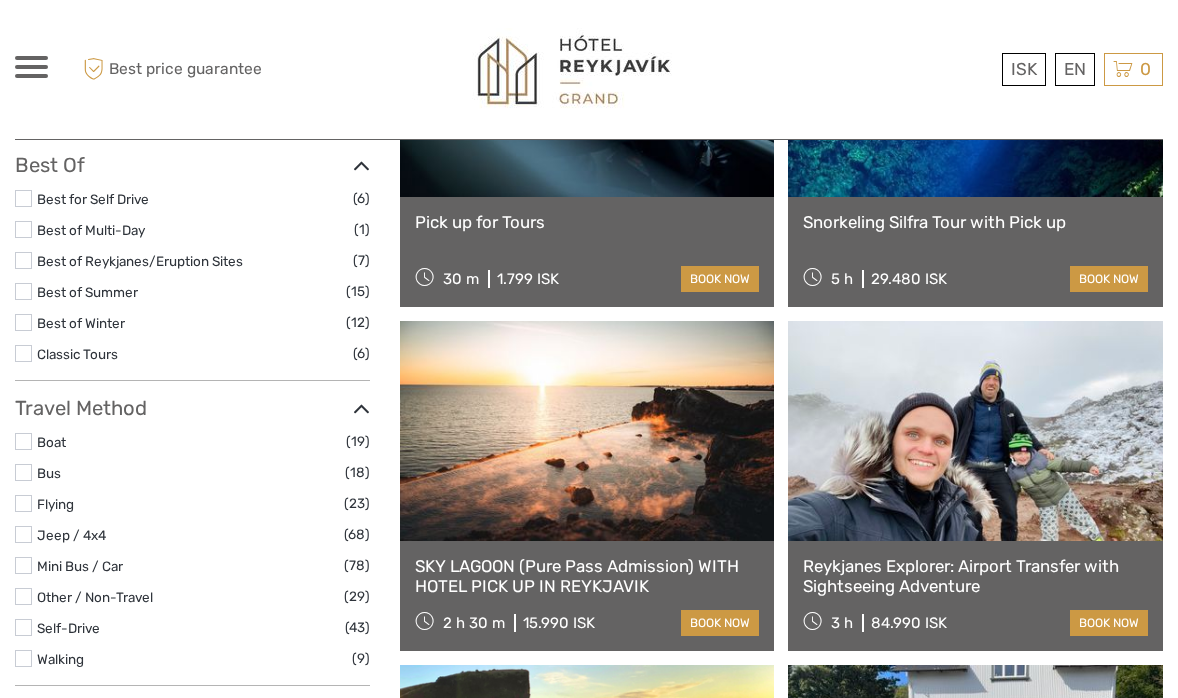 scroll, scrollTop: 0, scrollLeft: 0, axis: both 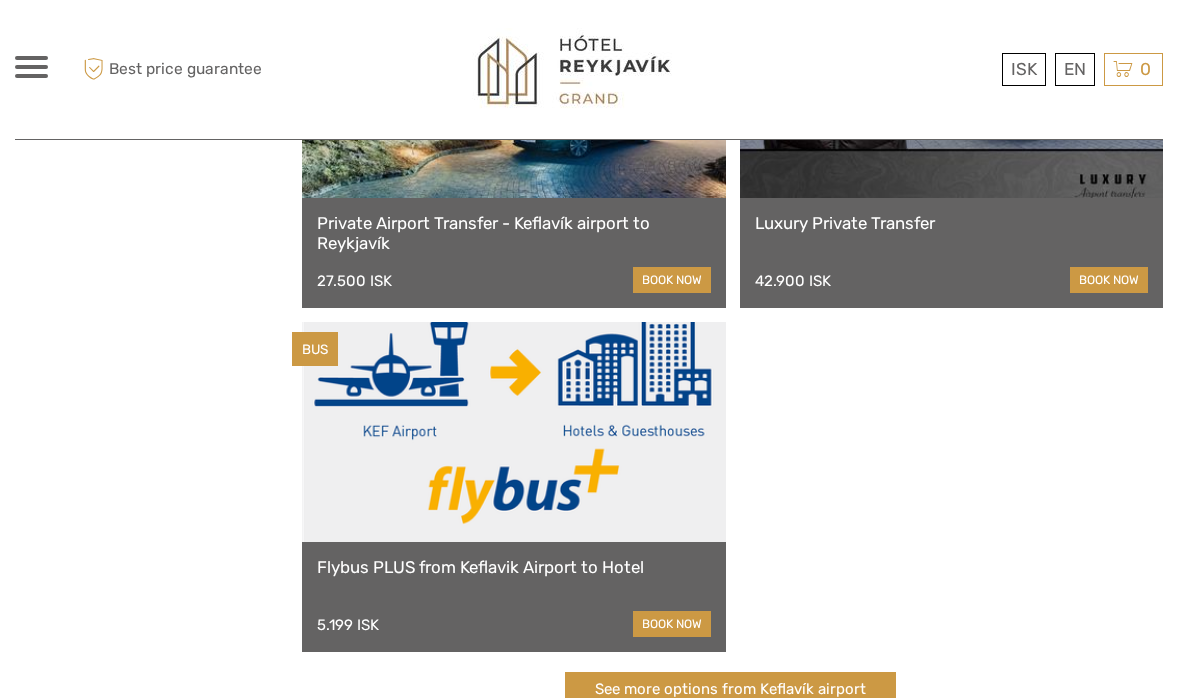 click at bounding box center [514, 432] 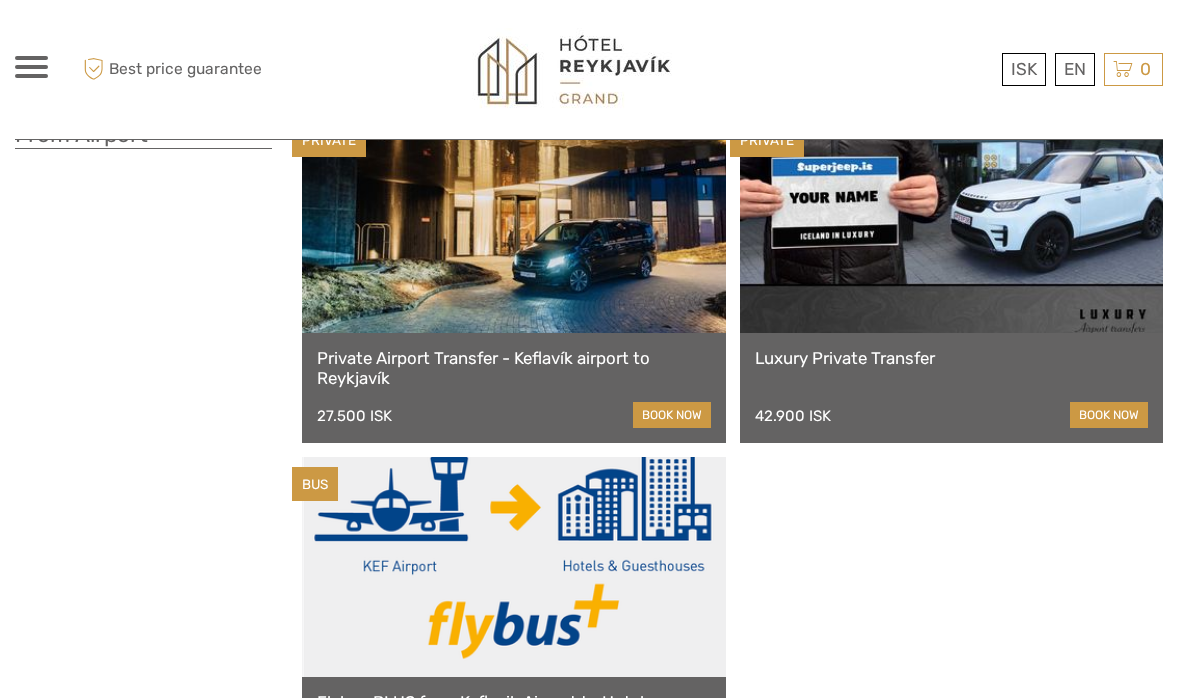 scroll, scrollTop: 87, scrollLeft: 0, axis: vertical 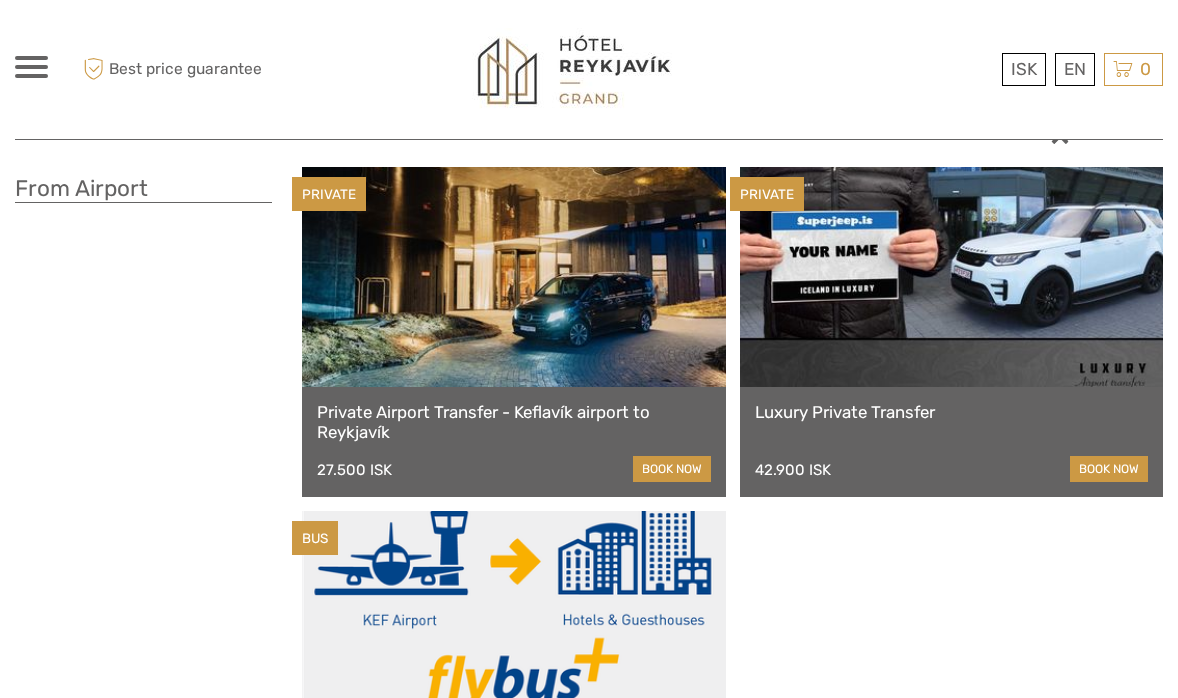 click at bounding box center [514, 277] 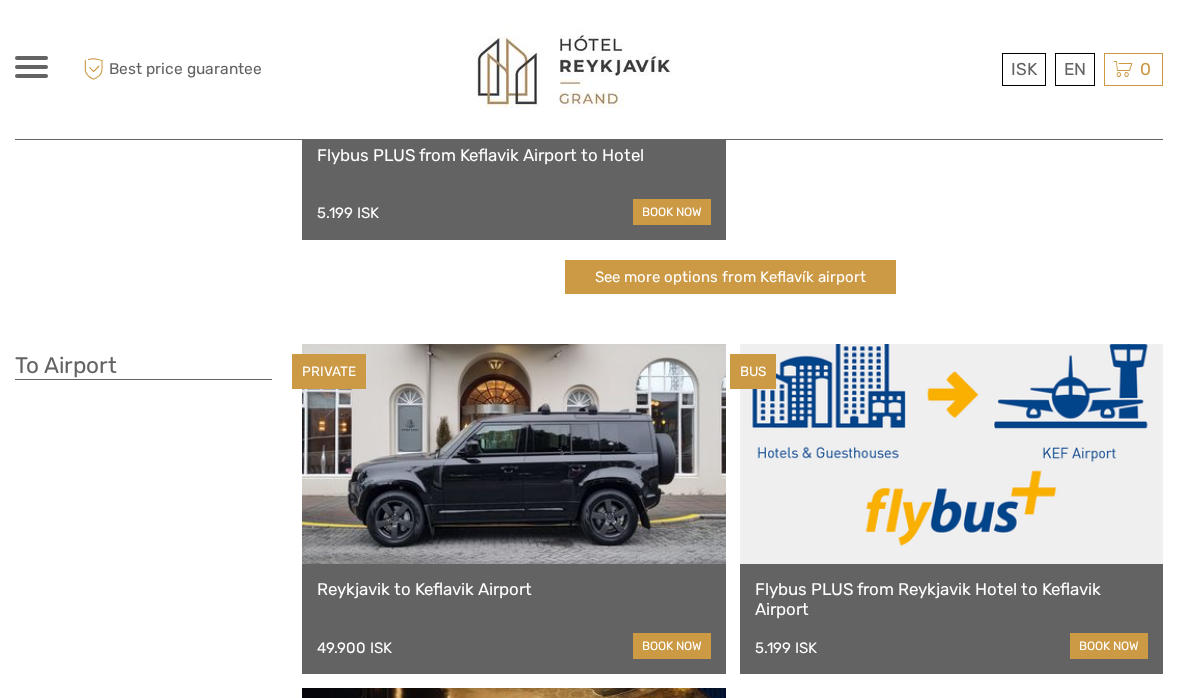 scroll, scrollTop: 800, scrollLeft: 0, axis: vertical 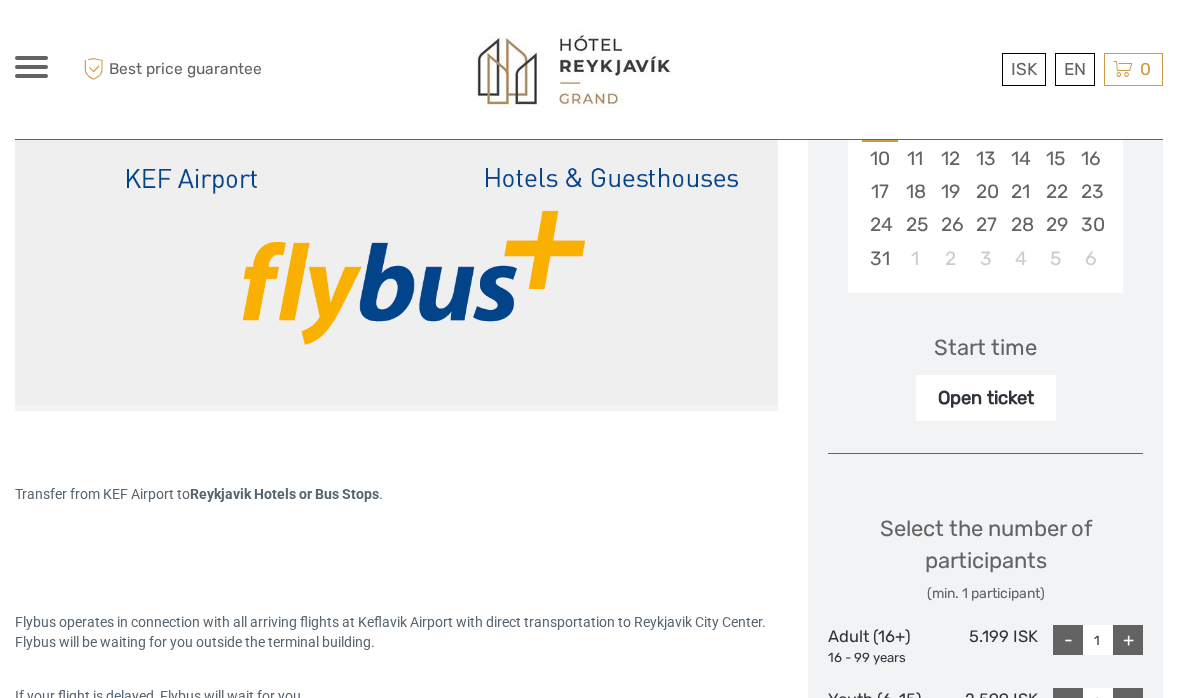 click on "+" at bounding box center [1128, 640] 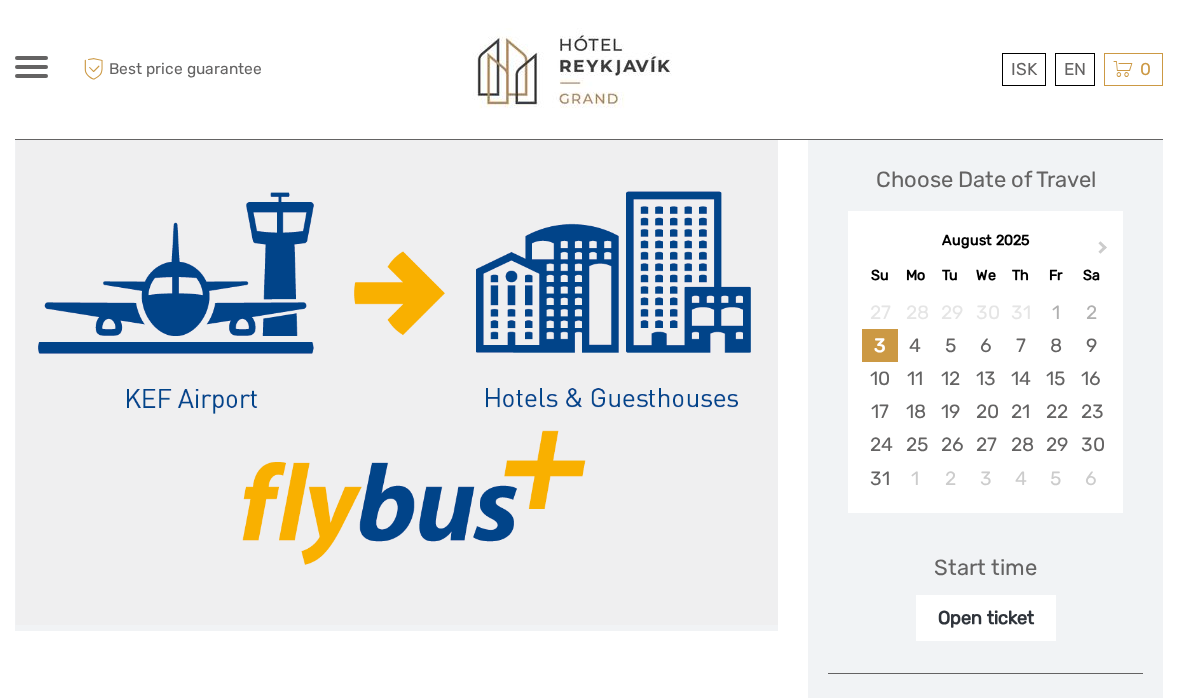 scroll, scrollTop: 276, scrollLeft: 0, axis: vertical 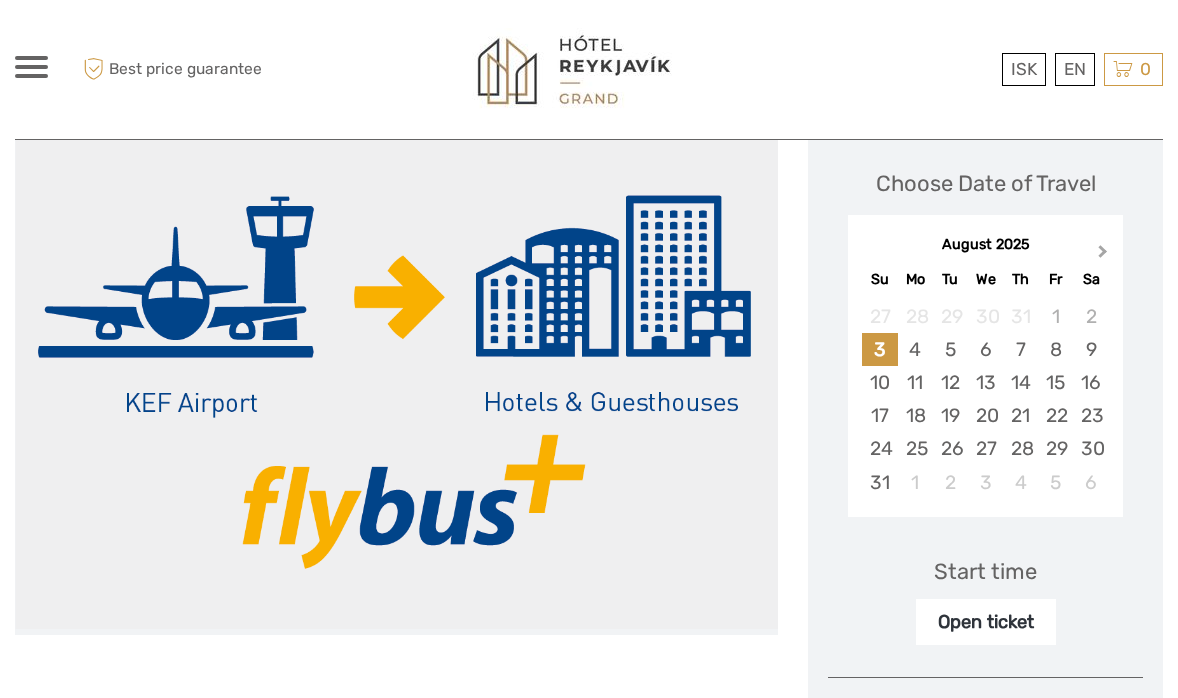 click on "Next Month" at bounding box center [1103, 255] 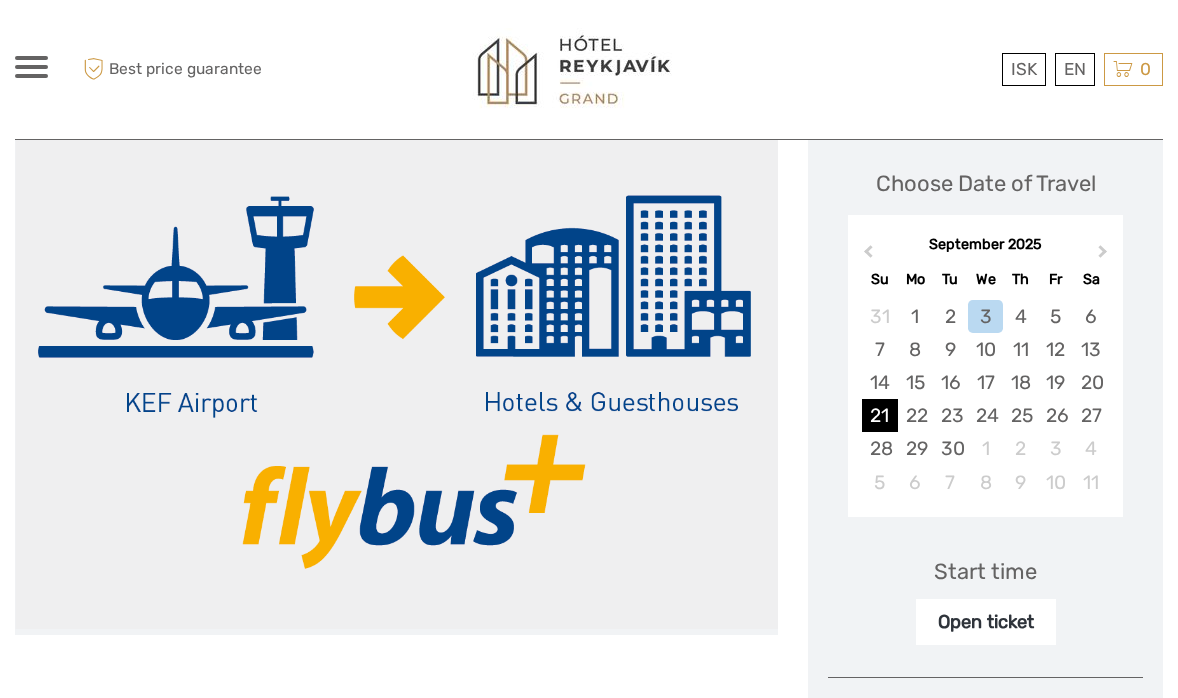 click on "21" at bounding box center [879, 415] 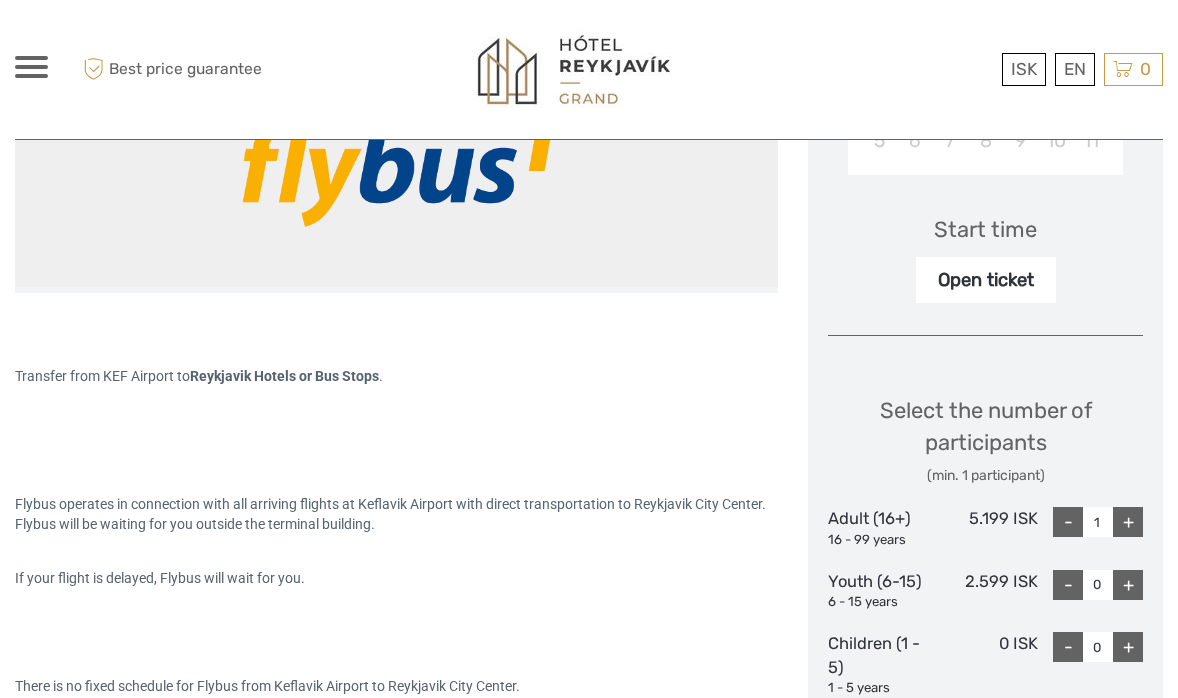 scroll, scrollTop: 659, scrollLeft: 0, axis: vertical 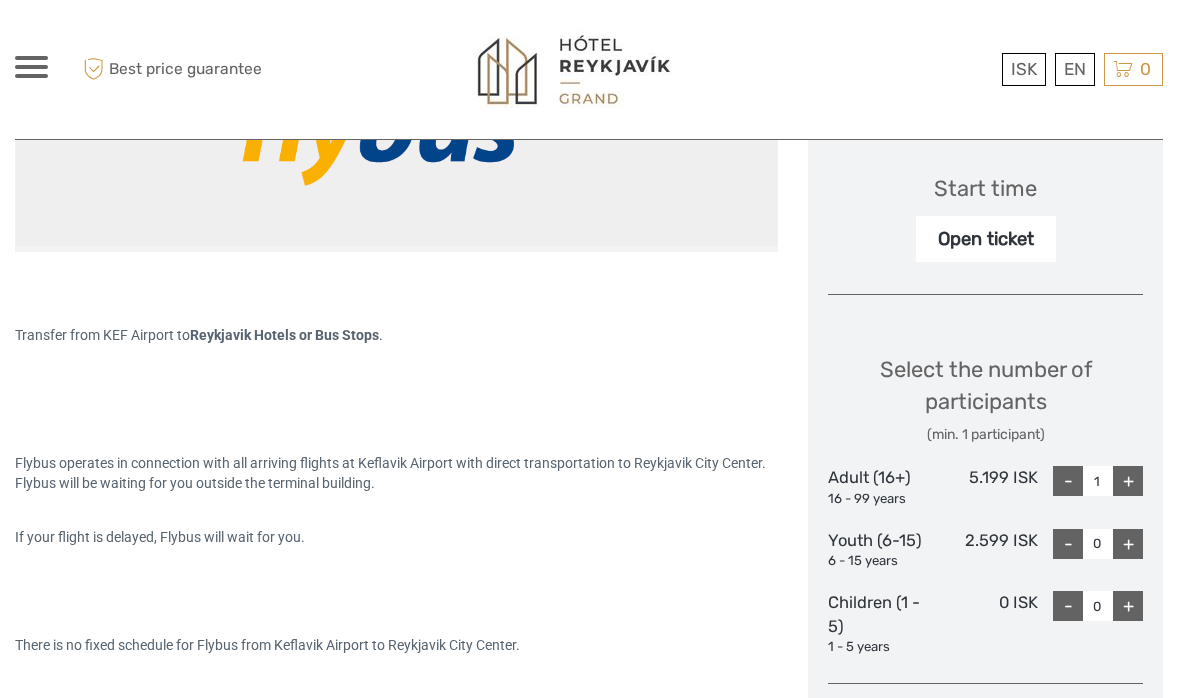 click on "+" at bounding box center [1128, 481] 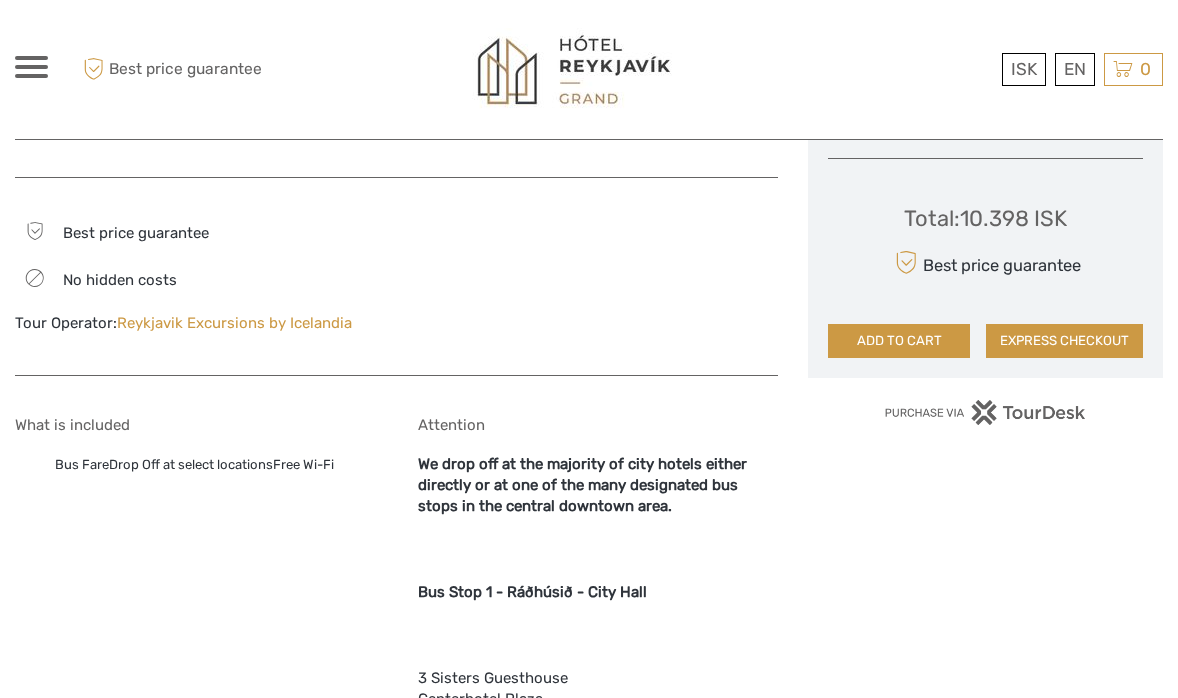 scroll, scrollTop: 1098, scrollLeft: 0, axis: vertical 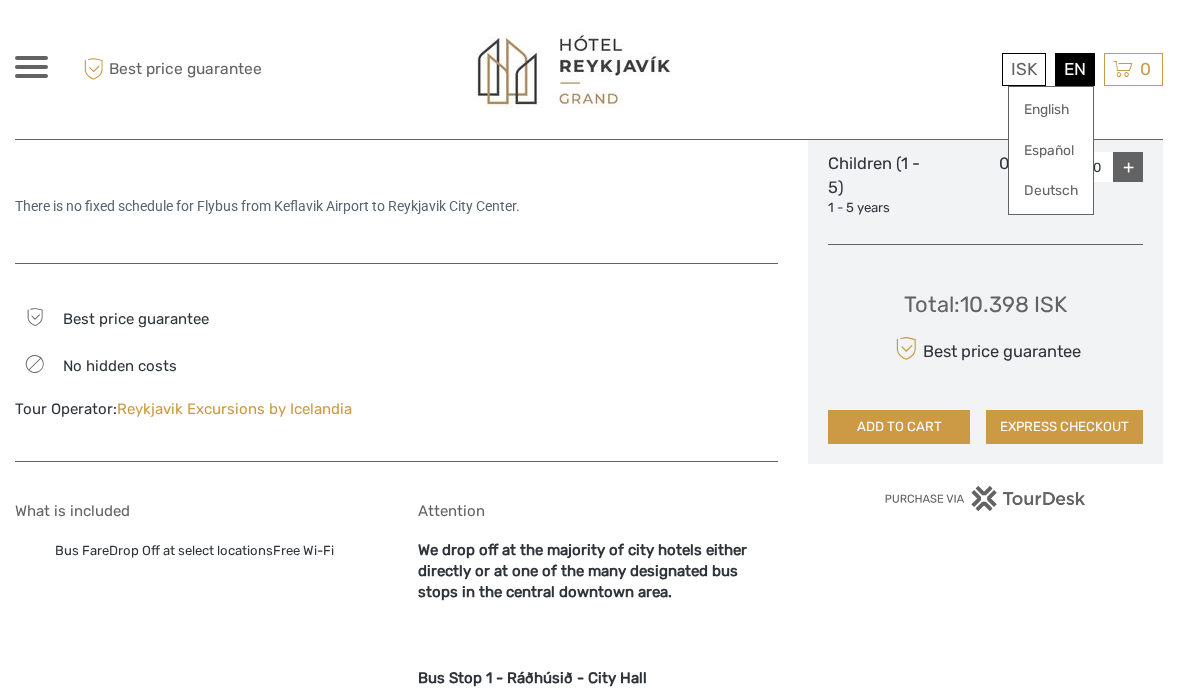 click on "EN
English
Español Deutsch" at bounding box center (1075, 69) 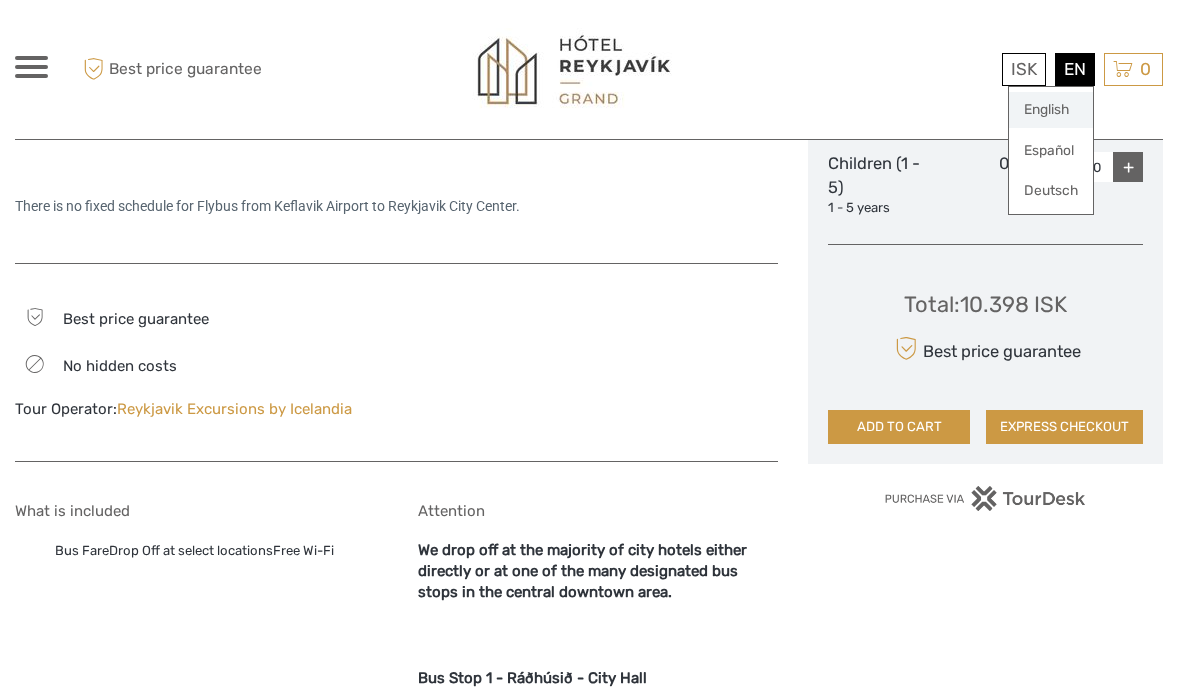 click on "English" at bounding box center (1051, 110) 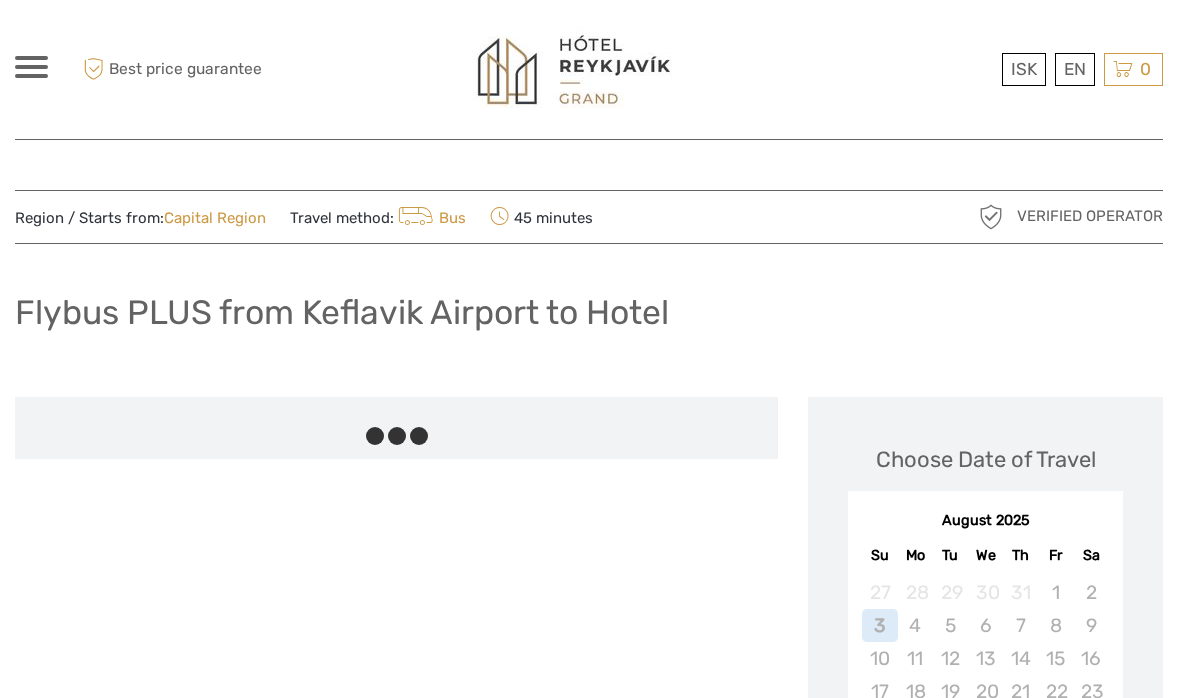 scroll, scrollTop: 0, scrollLeft: 0, axis: both 